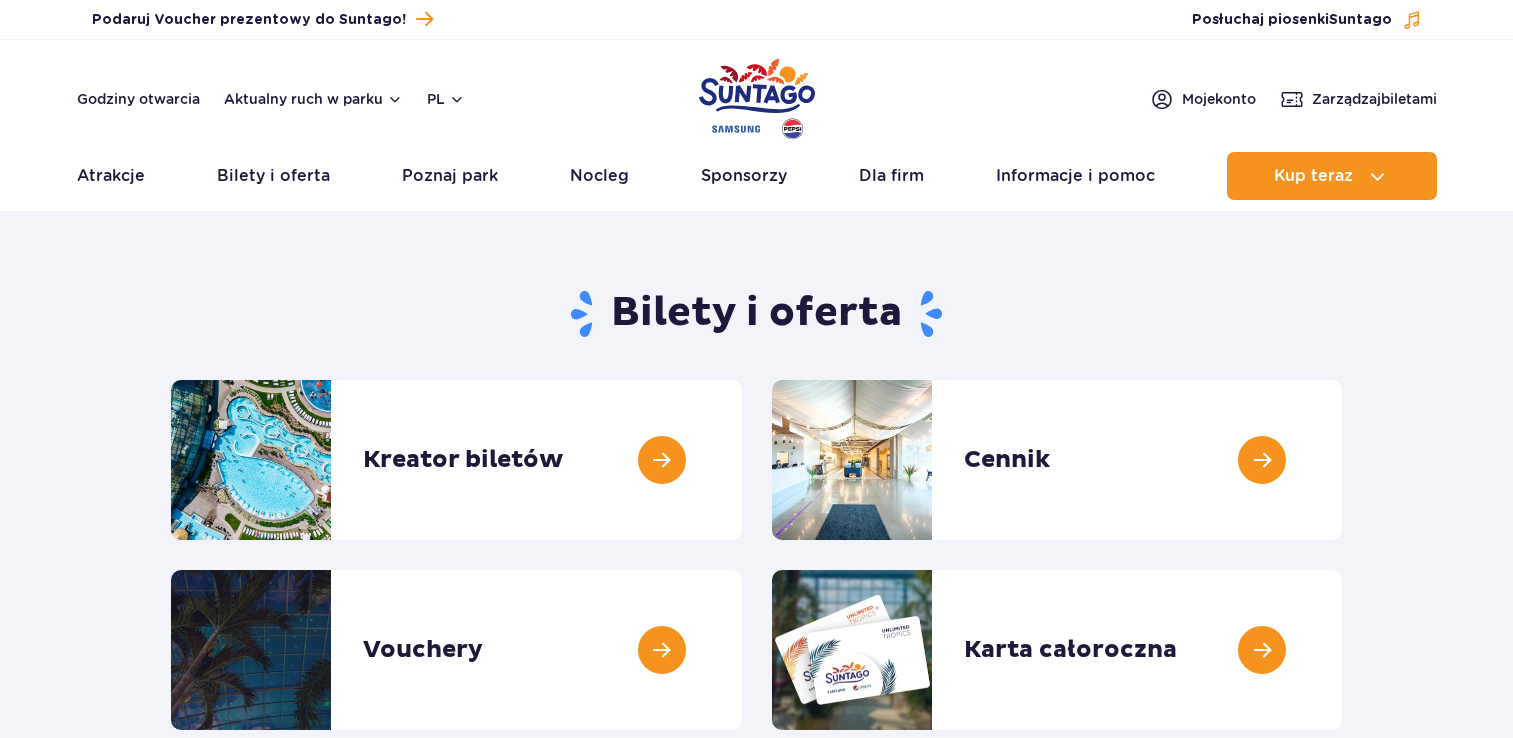 scroll, scrollTop: 0, scrollLeft: 0, axis: both 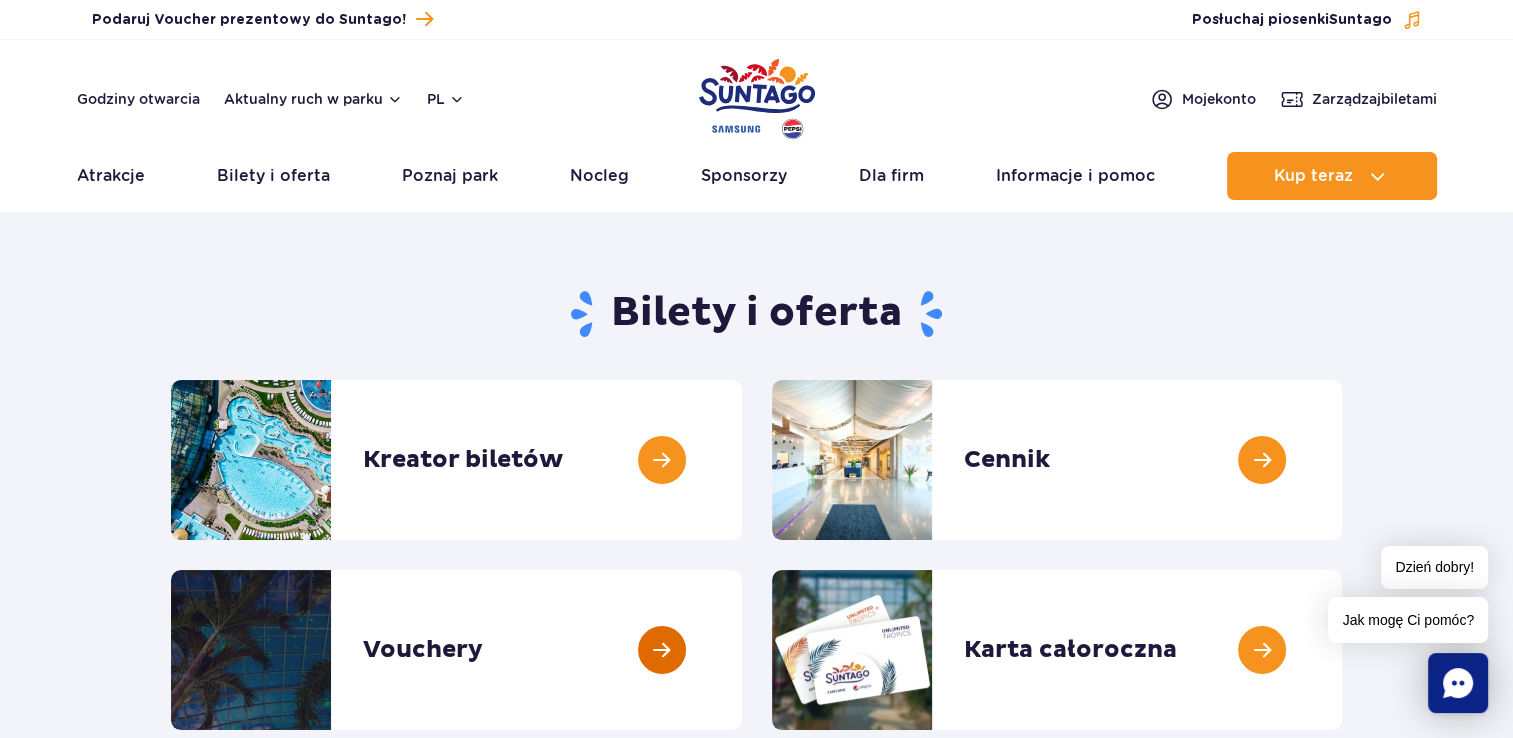 click at bounding box center [742, 650] 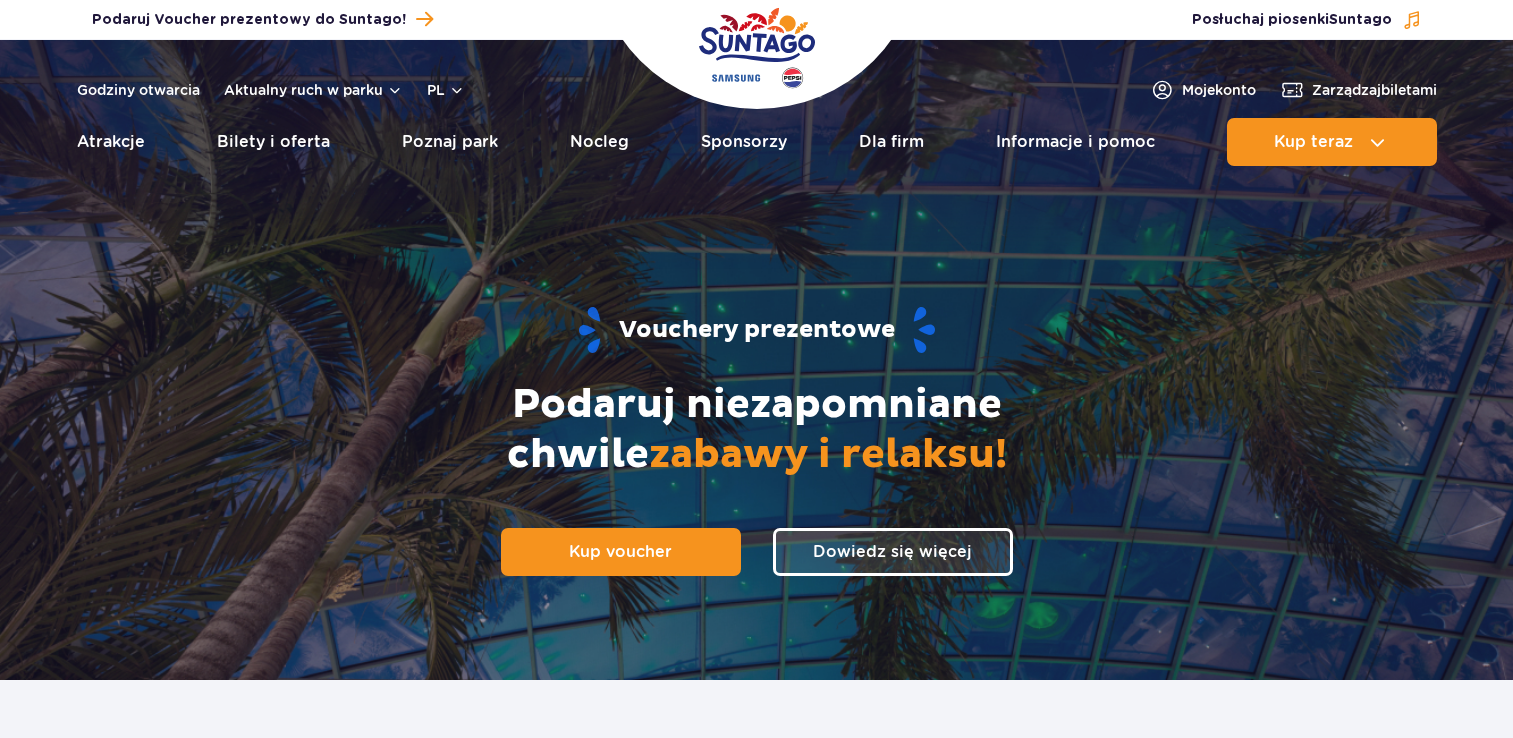 scroll, scrollTop: 0, scrollLeft: 0, axis: both 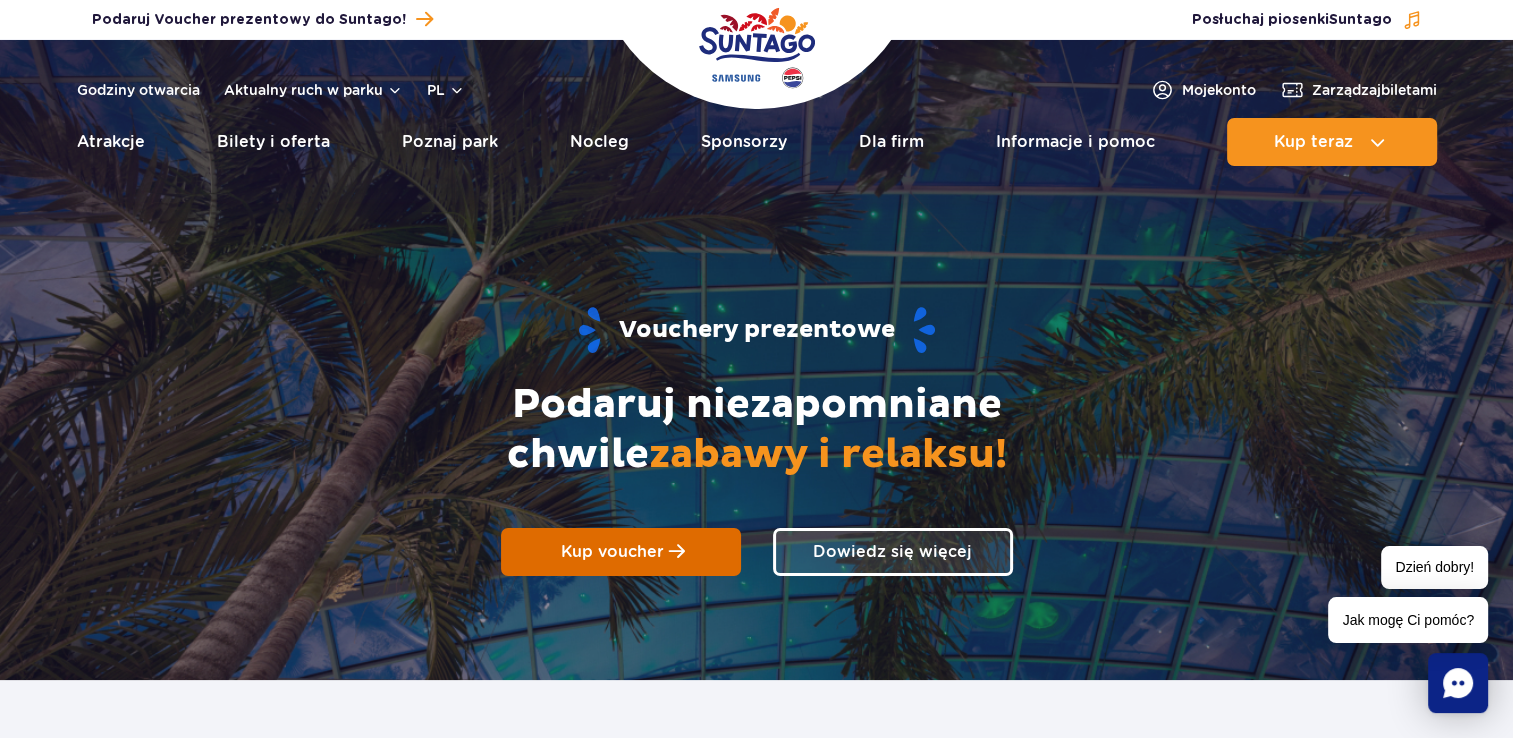 click at bounding box center (677, 552) 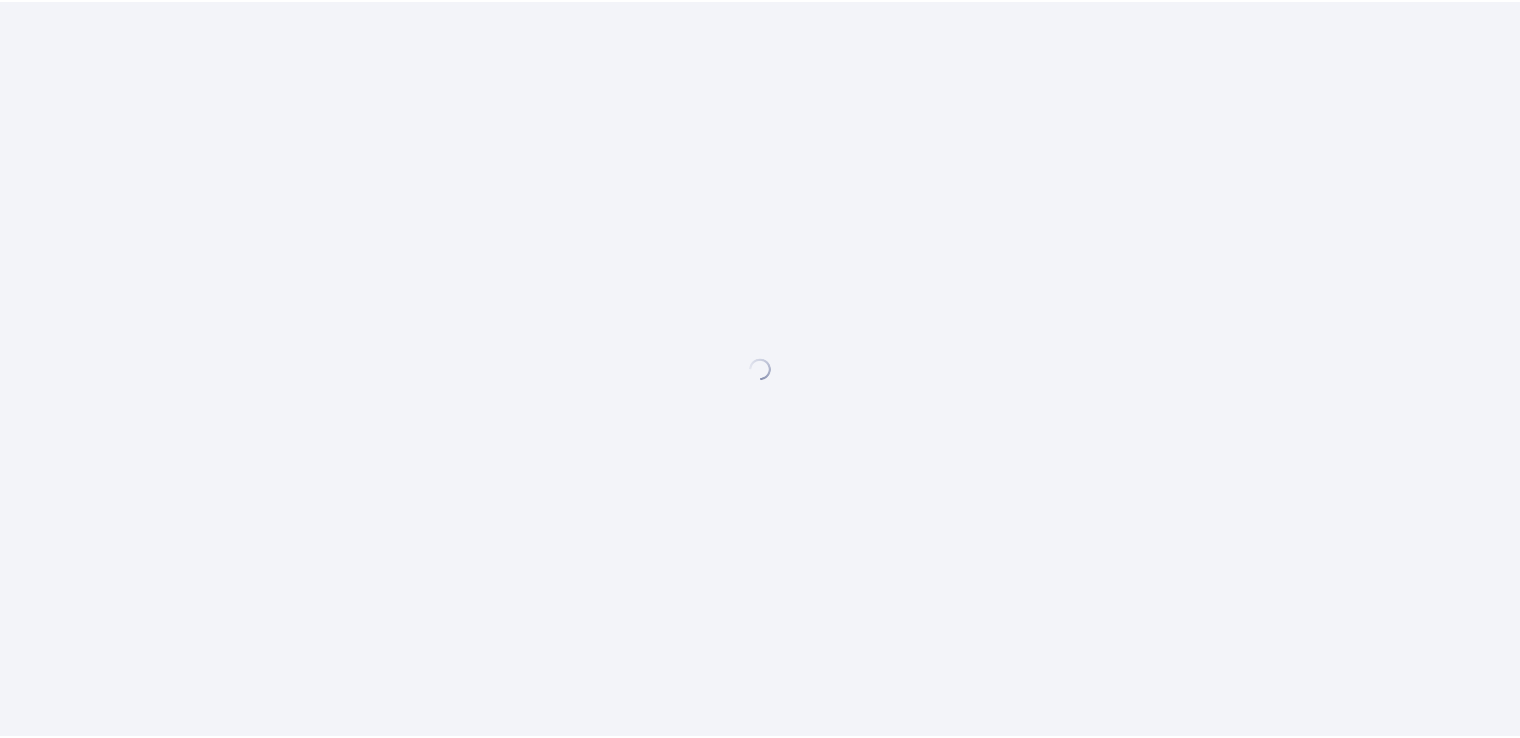 scroll, scrollTop: 0, scrollLeft: 0, axis: both 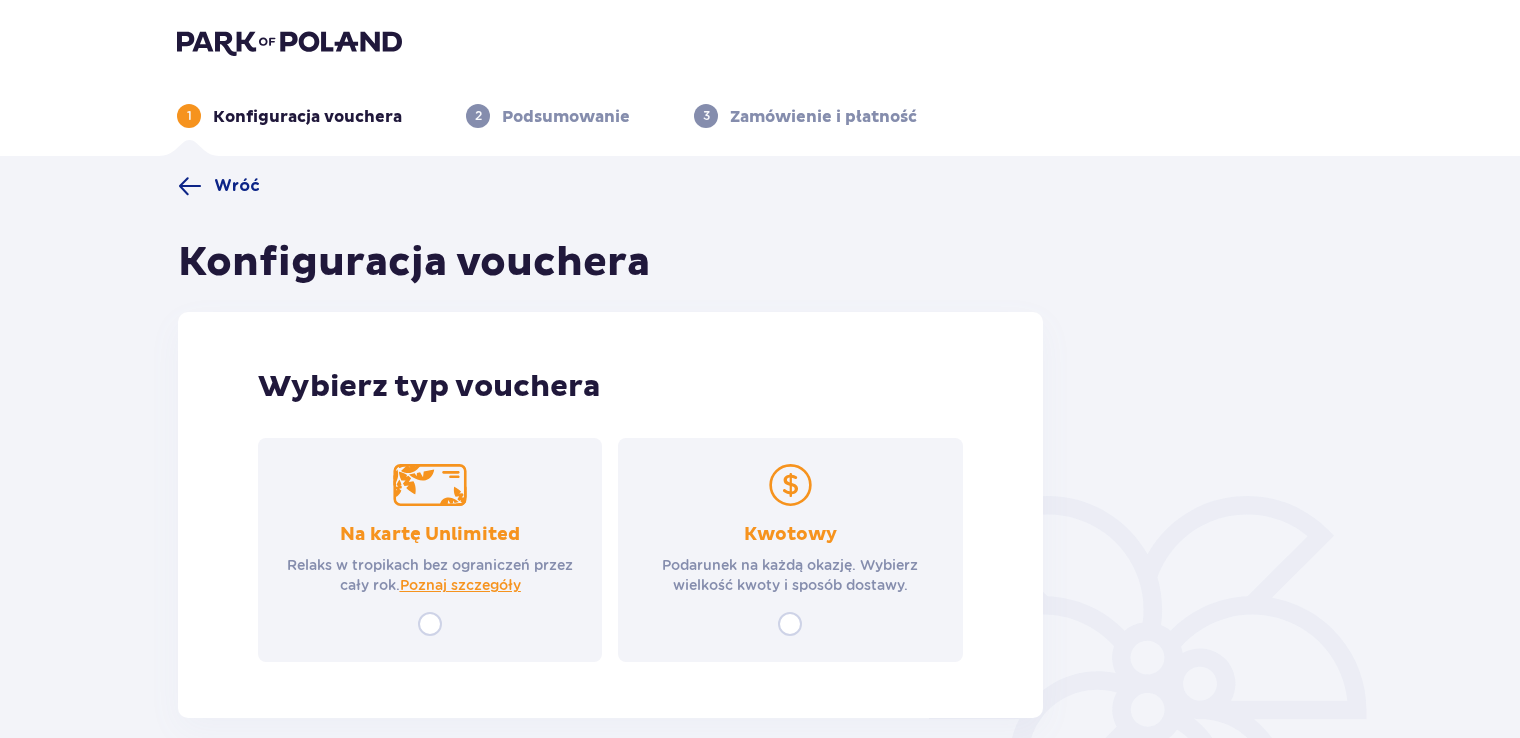 click on "Kwotowy Podarunek na każdą okazję. Wybierz wielkość kwoty i sposób dostawy." at bounding box center [790, 550] 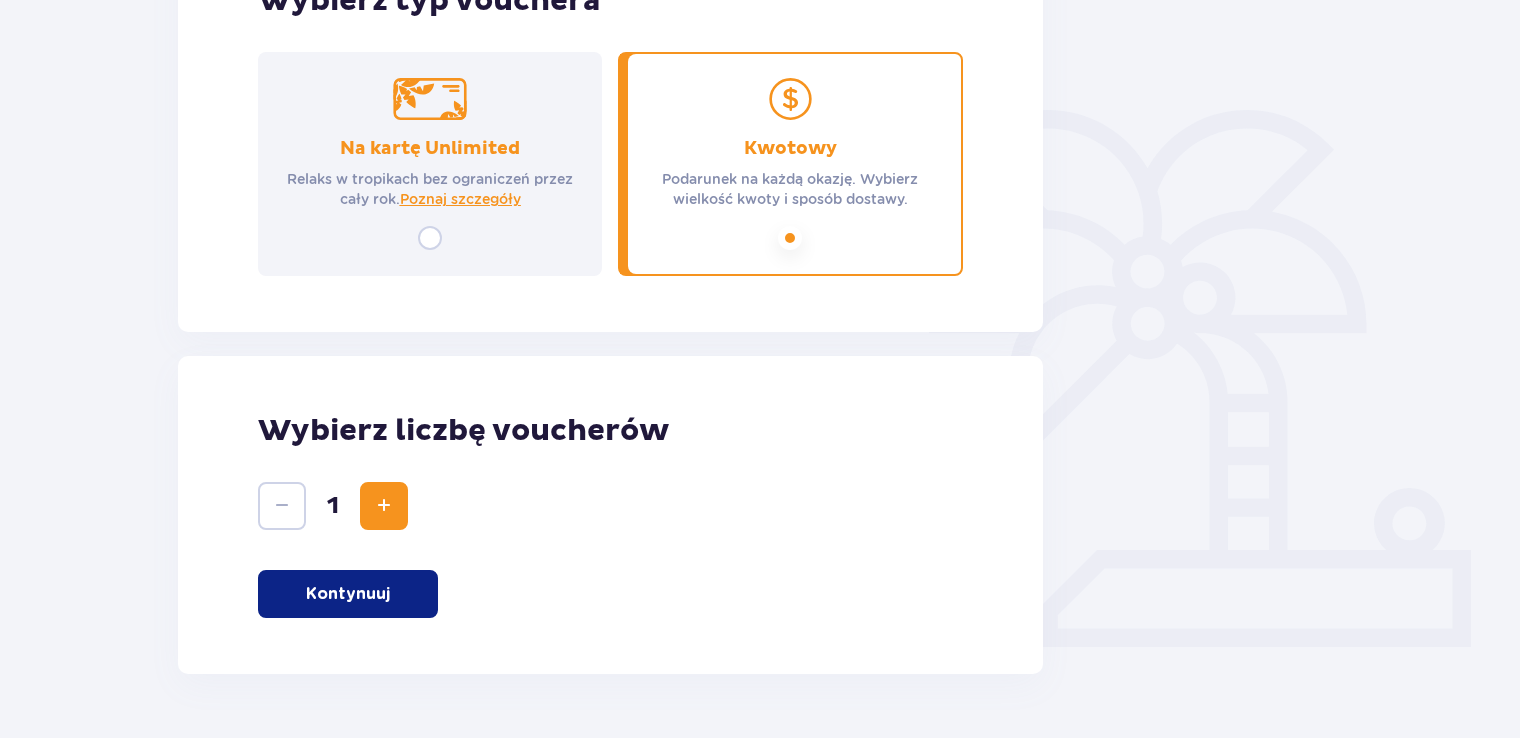 scroll, scrollTop: 441, scrollLeft: 0, axis: vertical 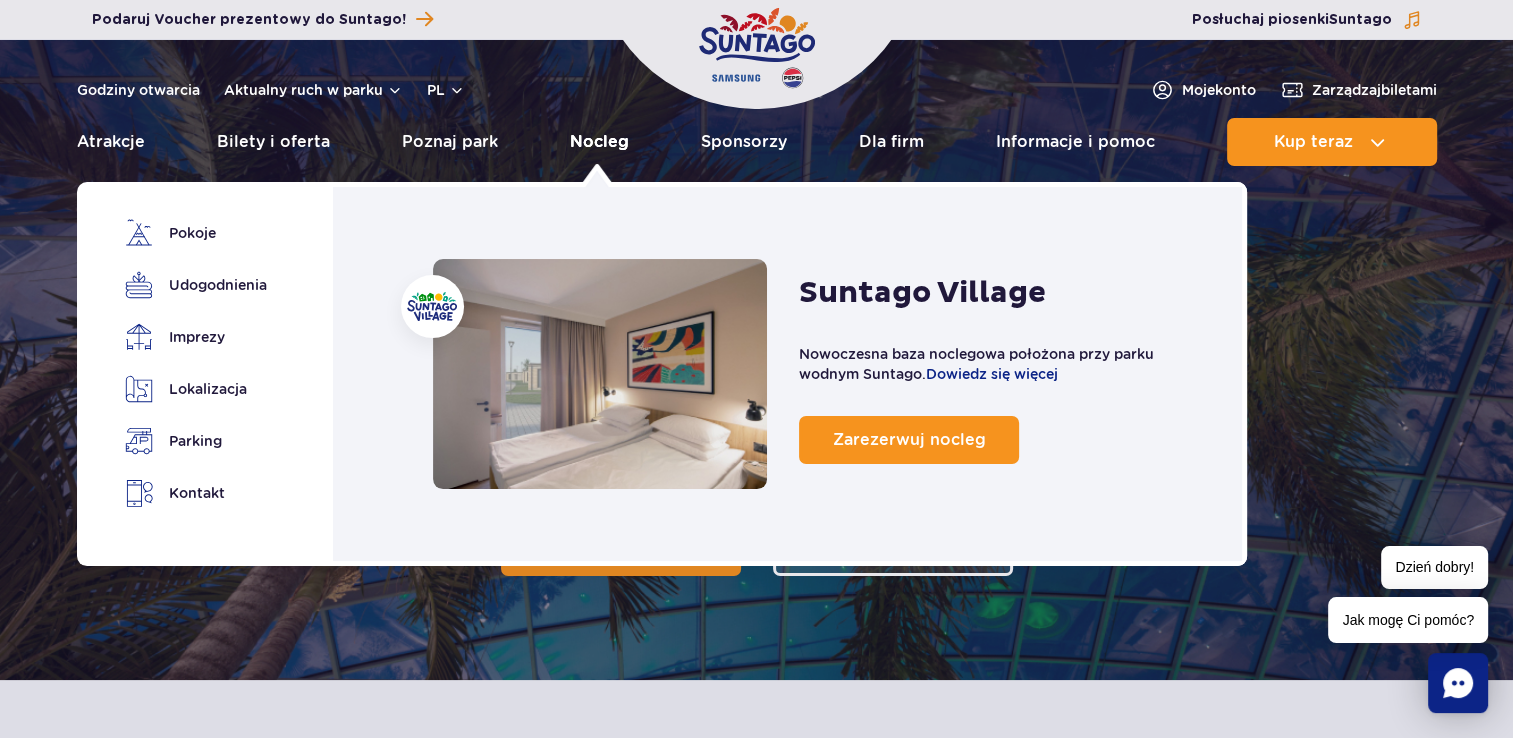 click on "Nocleg" at bounding box center [599, 142] 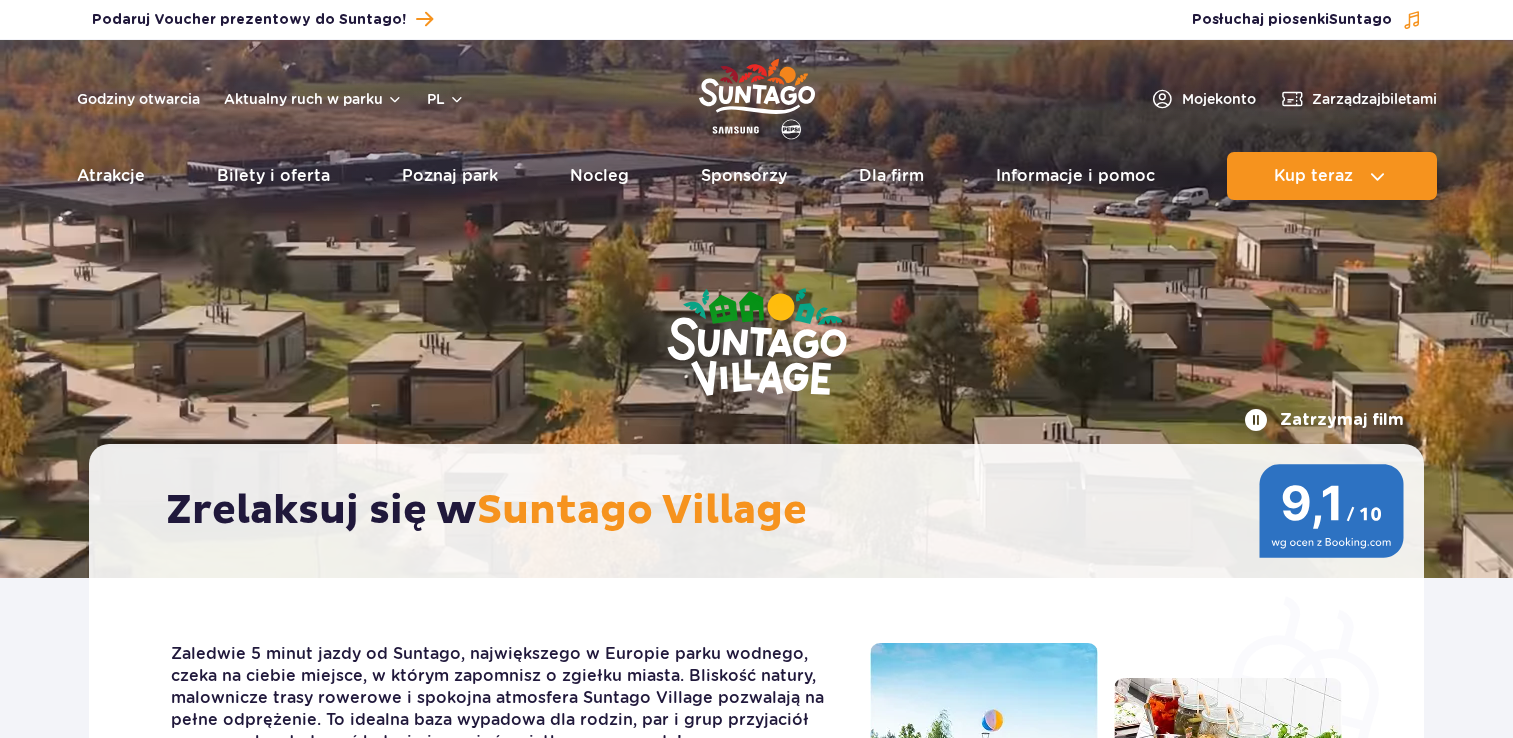 scroll, scrollTop: 0, scrollLeft: 0, axis: both 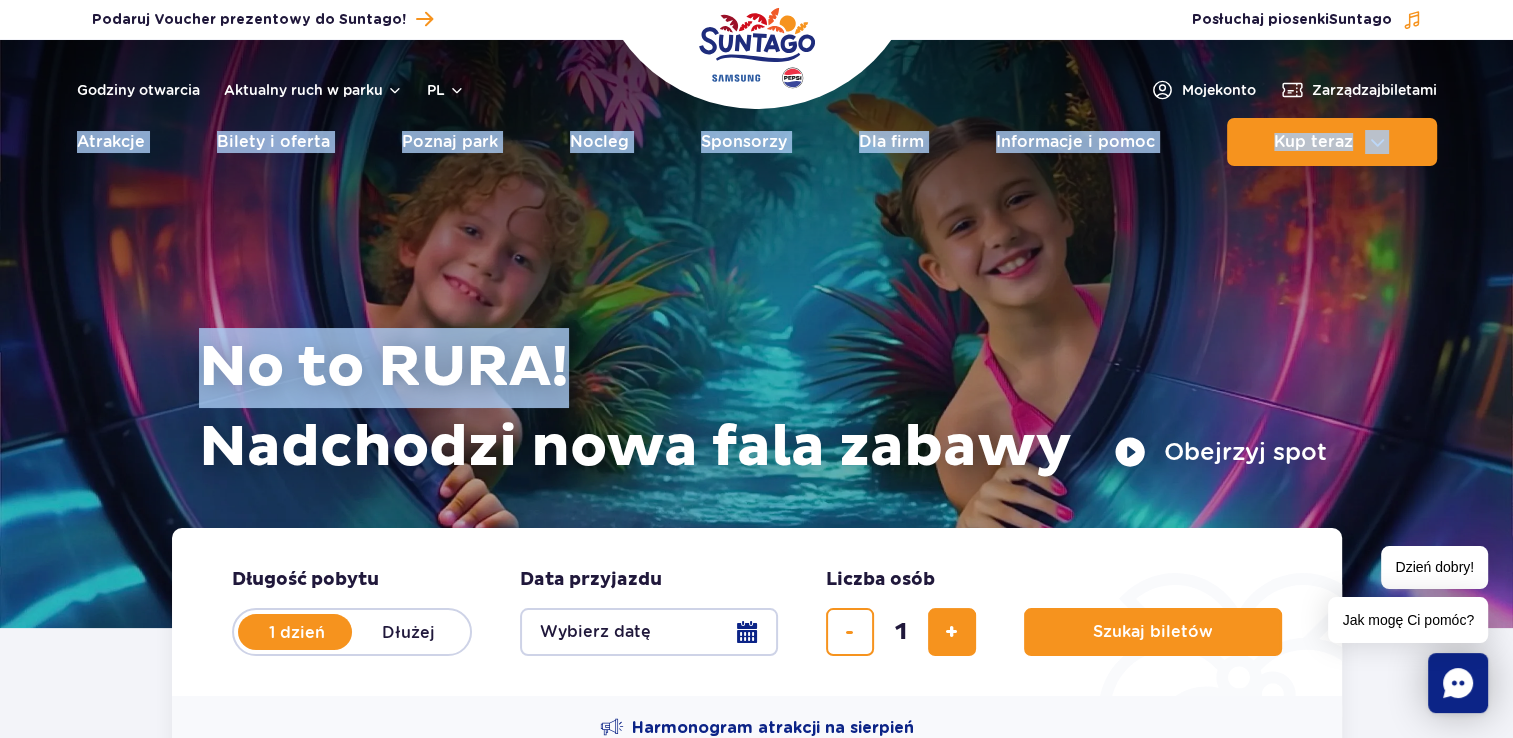 drag, startPoint x: 1511, startPoint y: 72, endPoint x: 1520, endPoint y: 88, distance: 18.35756 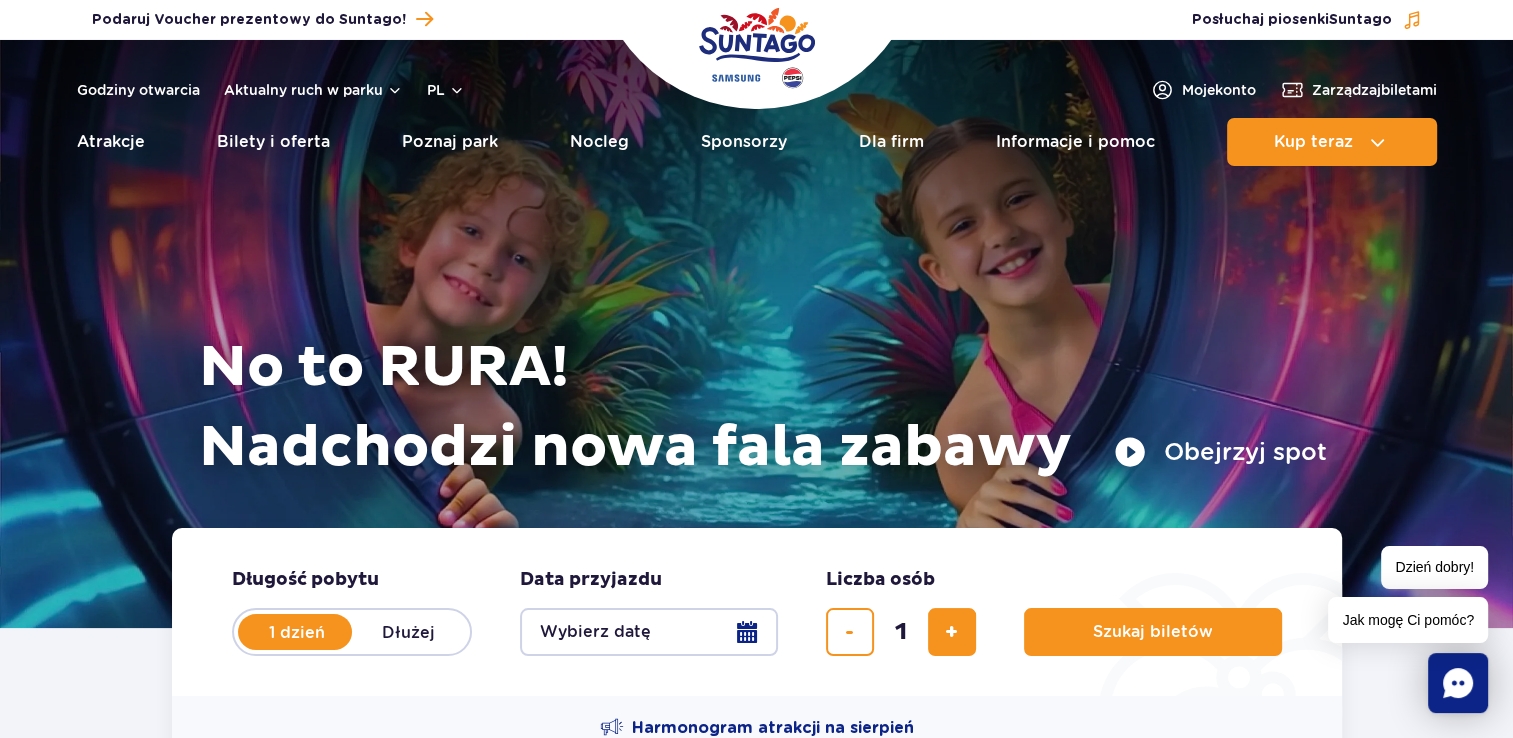 click at bounding box center (756, 334) 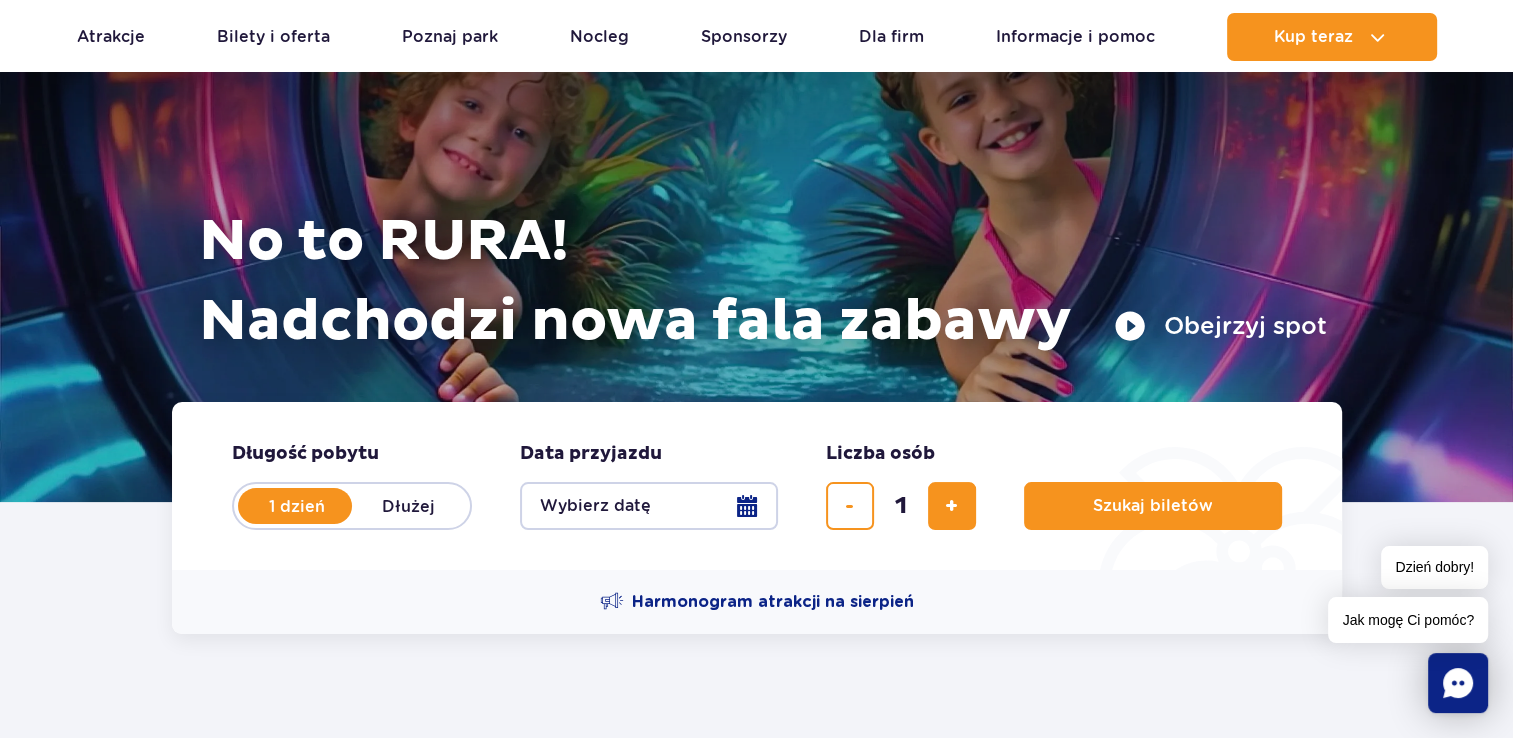 scroll, scrollTop: 108, scrollLeft: 0, axis: vertical 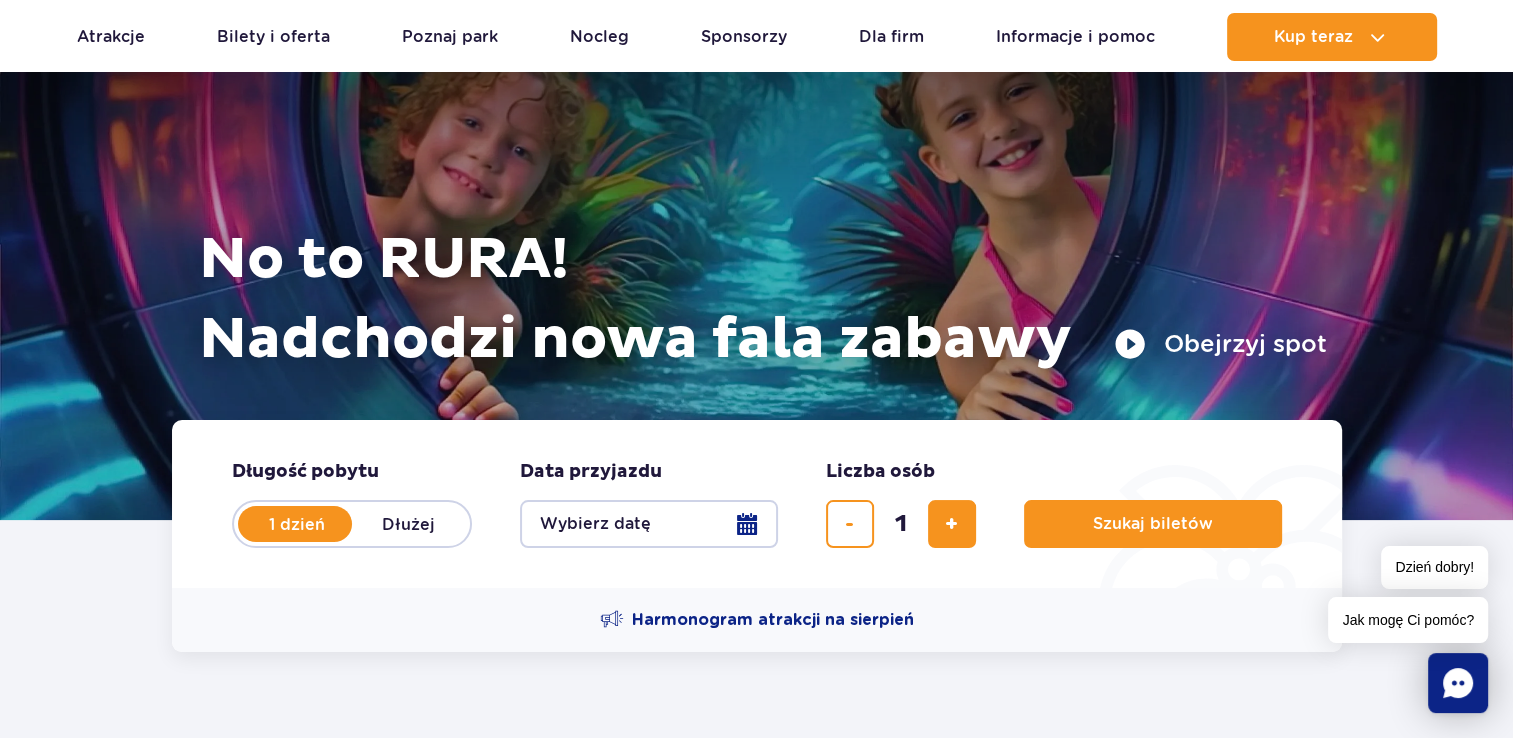click on "Wybierz datę" at bounding box center (649, 524) 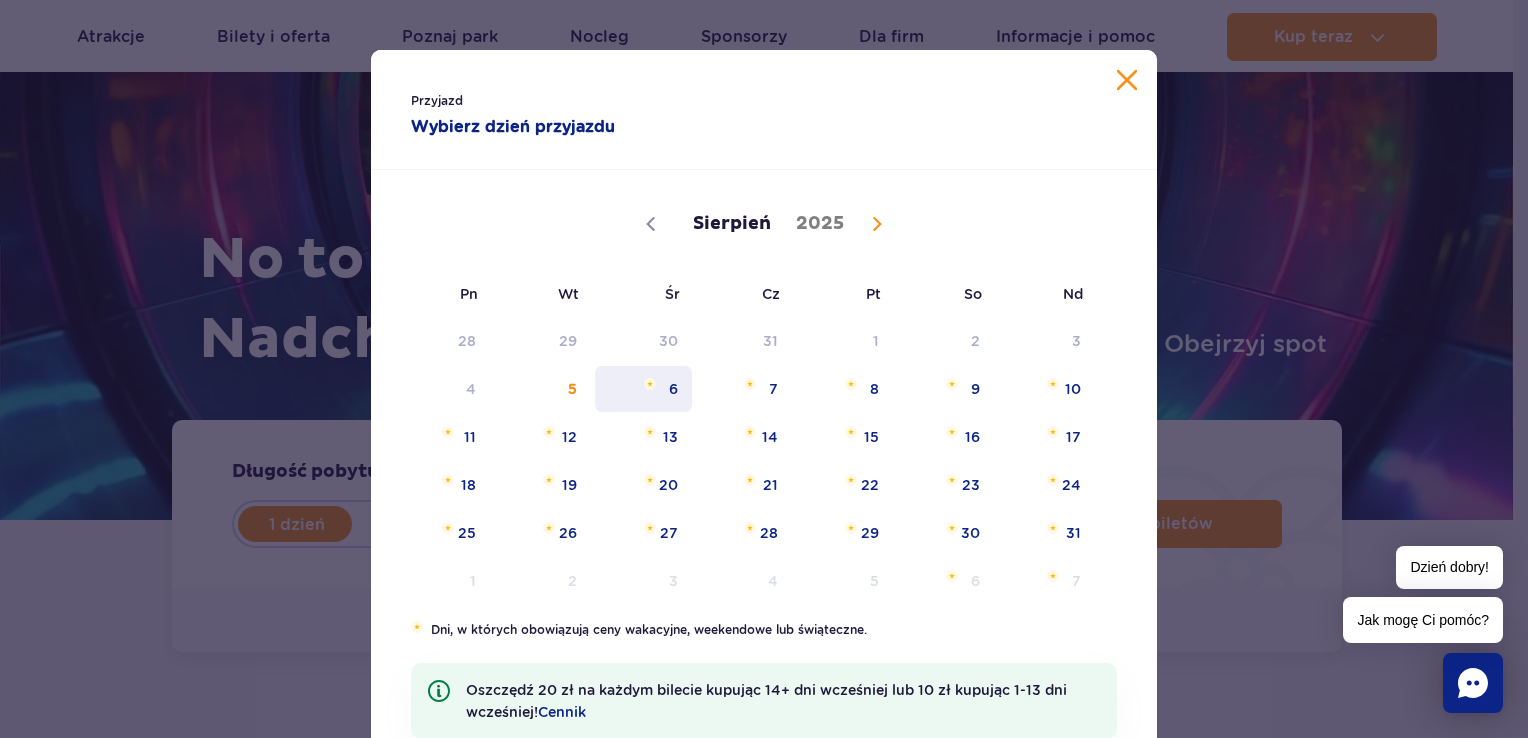 click on "6" at bounding box center [643, 389] 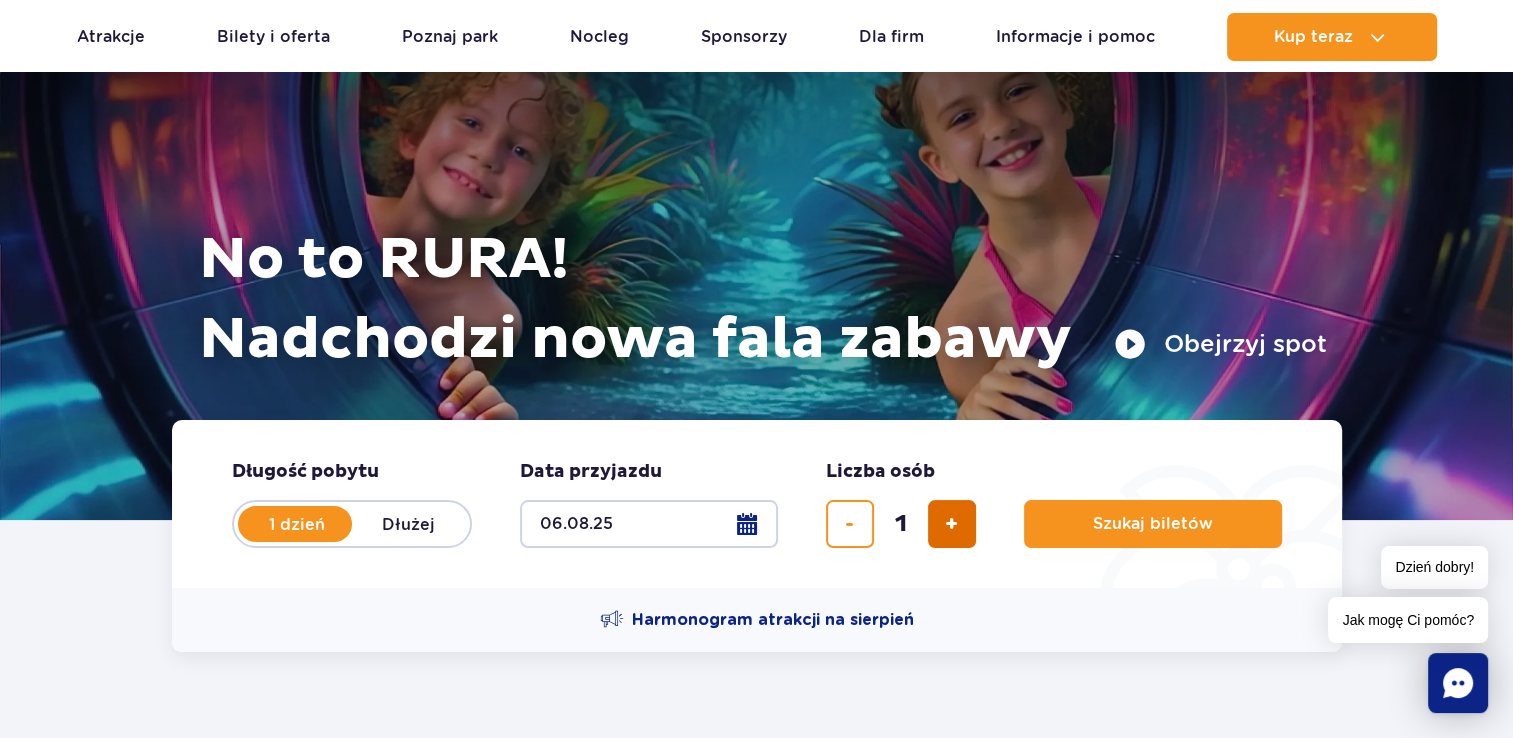 click at bounding box center (951, 524) 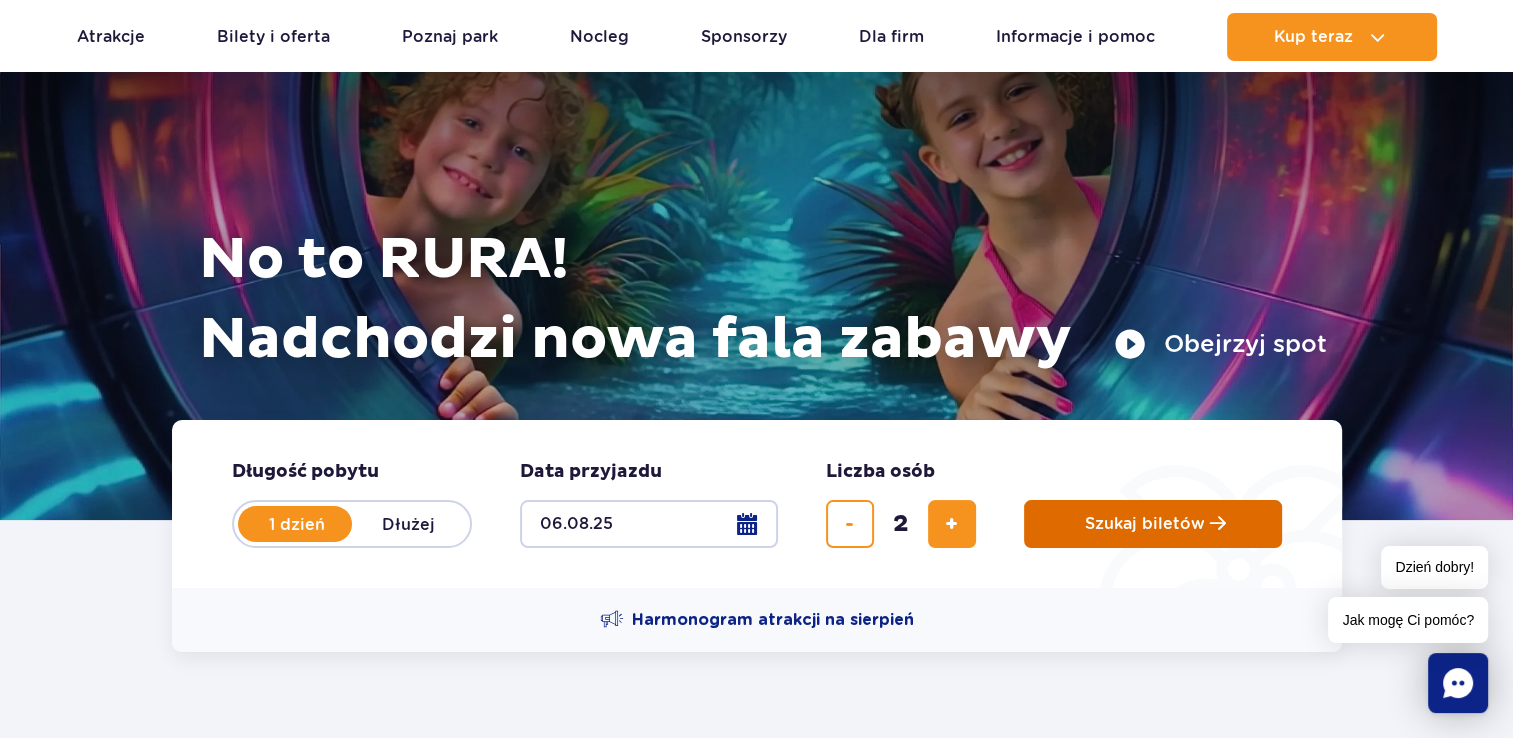 click on "Szukaj biletów" at bounding box center [1145, 524] 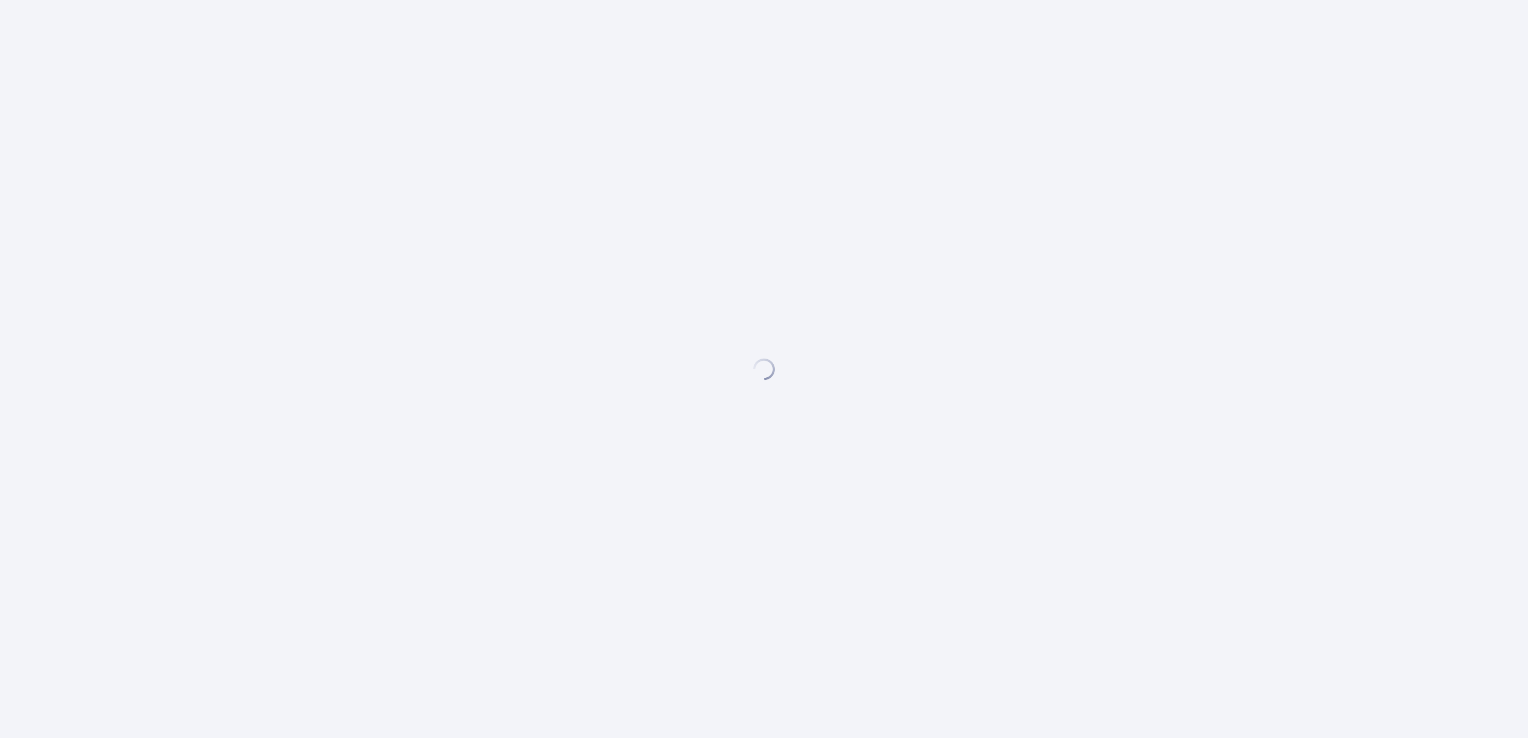 scroll, scrollTop: 0, scrollLeft: 0, axis: both 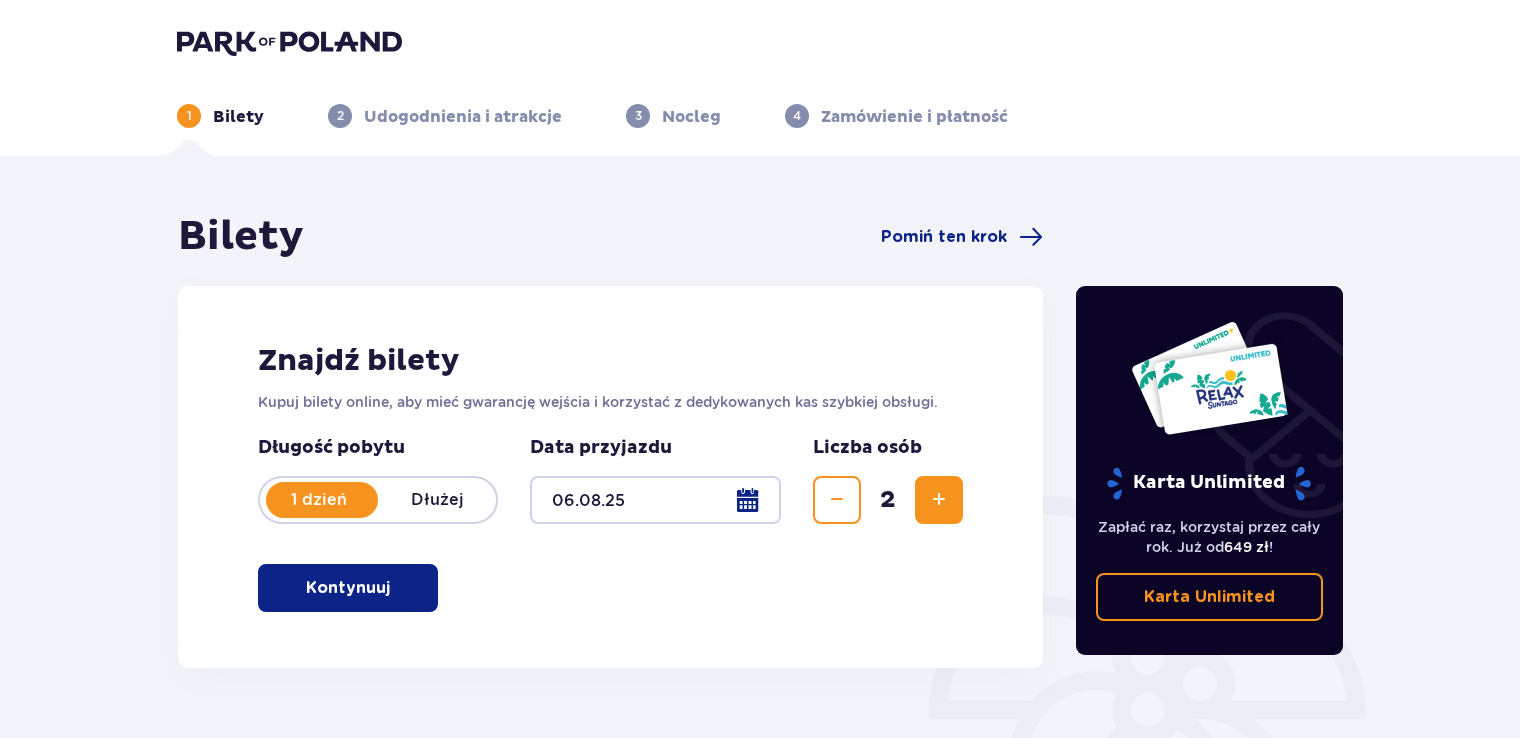 click on "Kontynuuj" at bounding box center (348, 588) 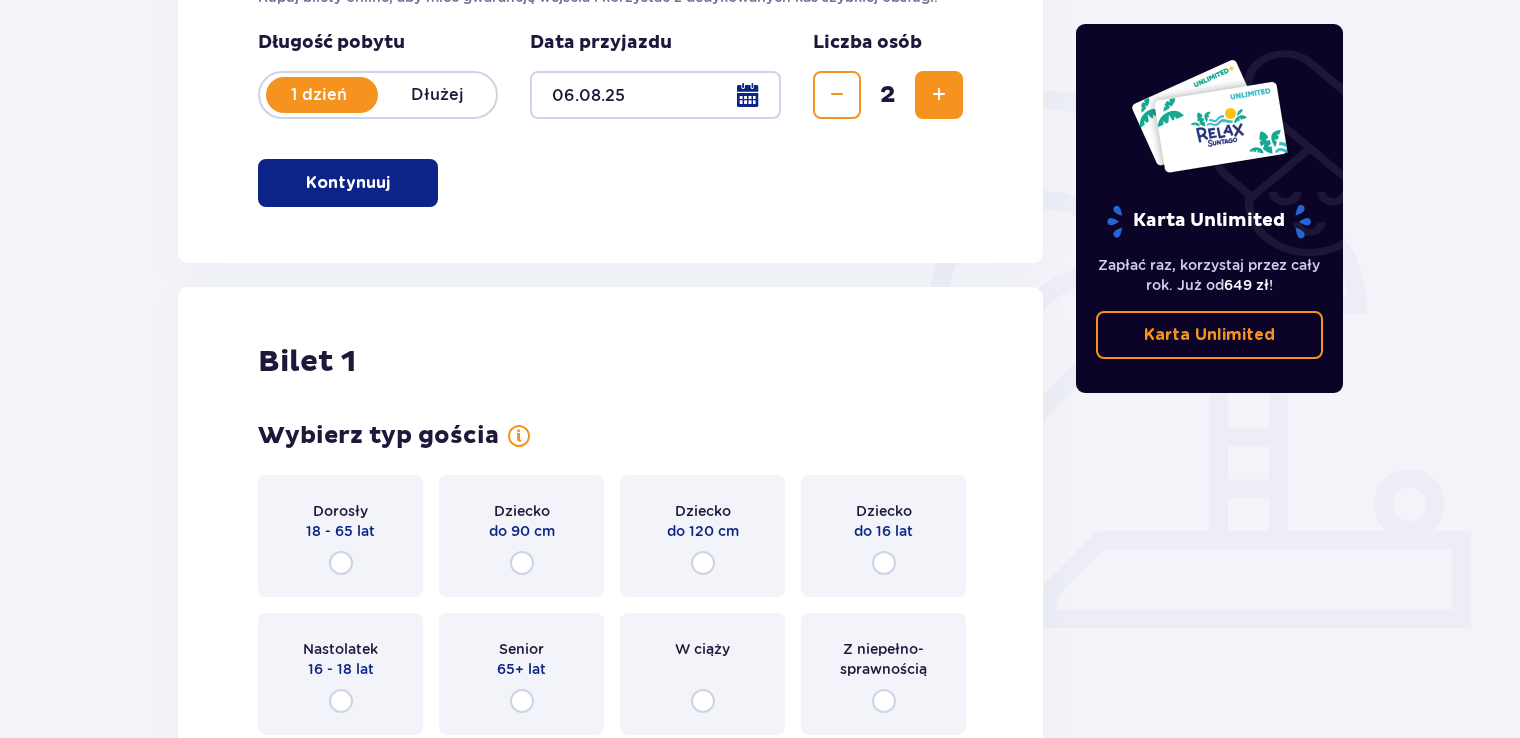 click on "Dorosły [AGE] lat Dziecko do [HEIGHT] Dziecko do [HEIGHT] Dziecko do [AGE] lat Nastolatek [AGE] - [AGE] lat Senior [AGE]+ lat W ciąży Z niepełno­sprawnością" at bounding box center [610, 605] 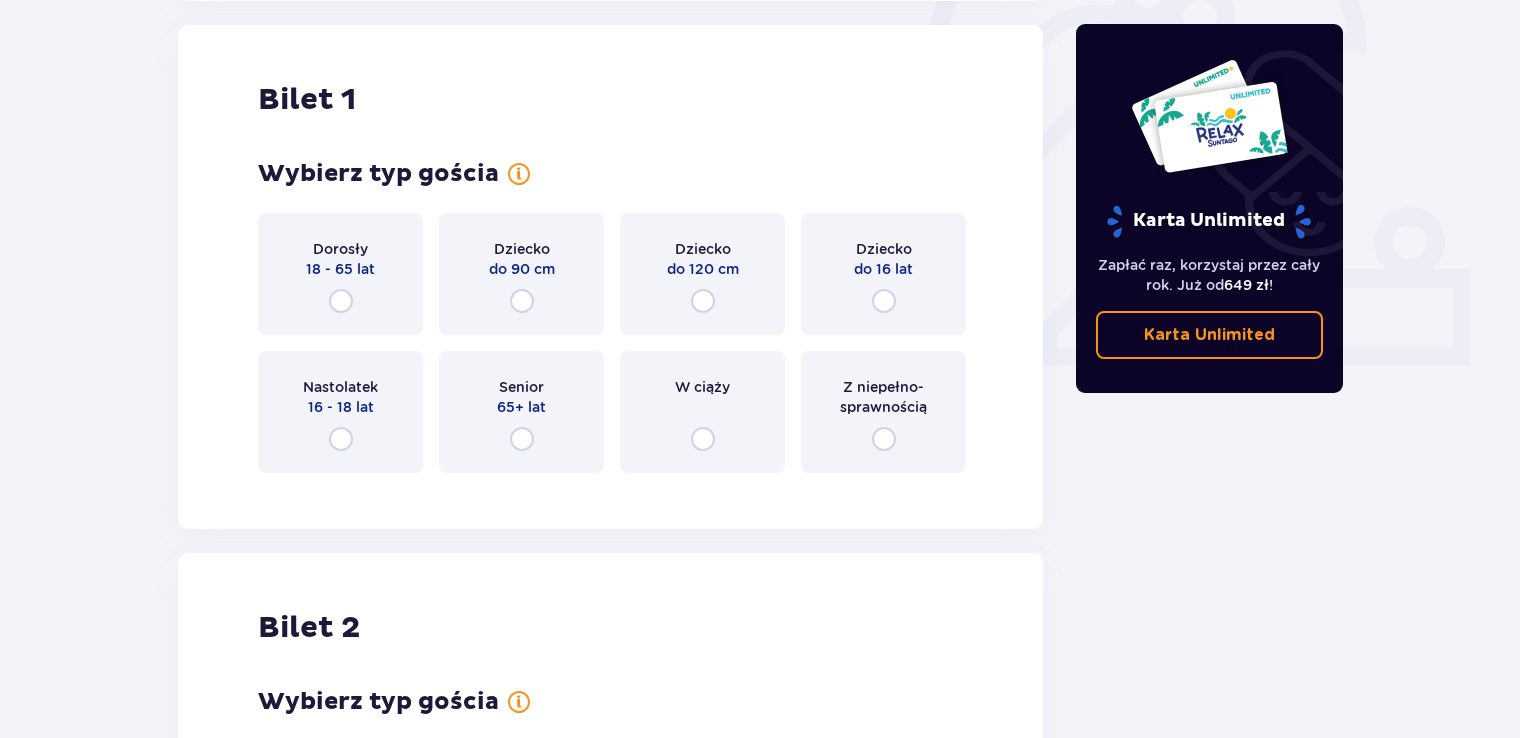 scroll, scrollTop: 668, scrollLeft: 0, axis: vertical 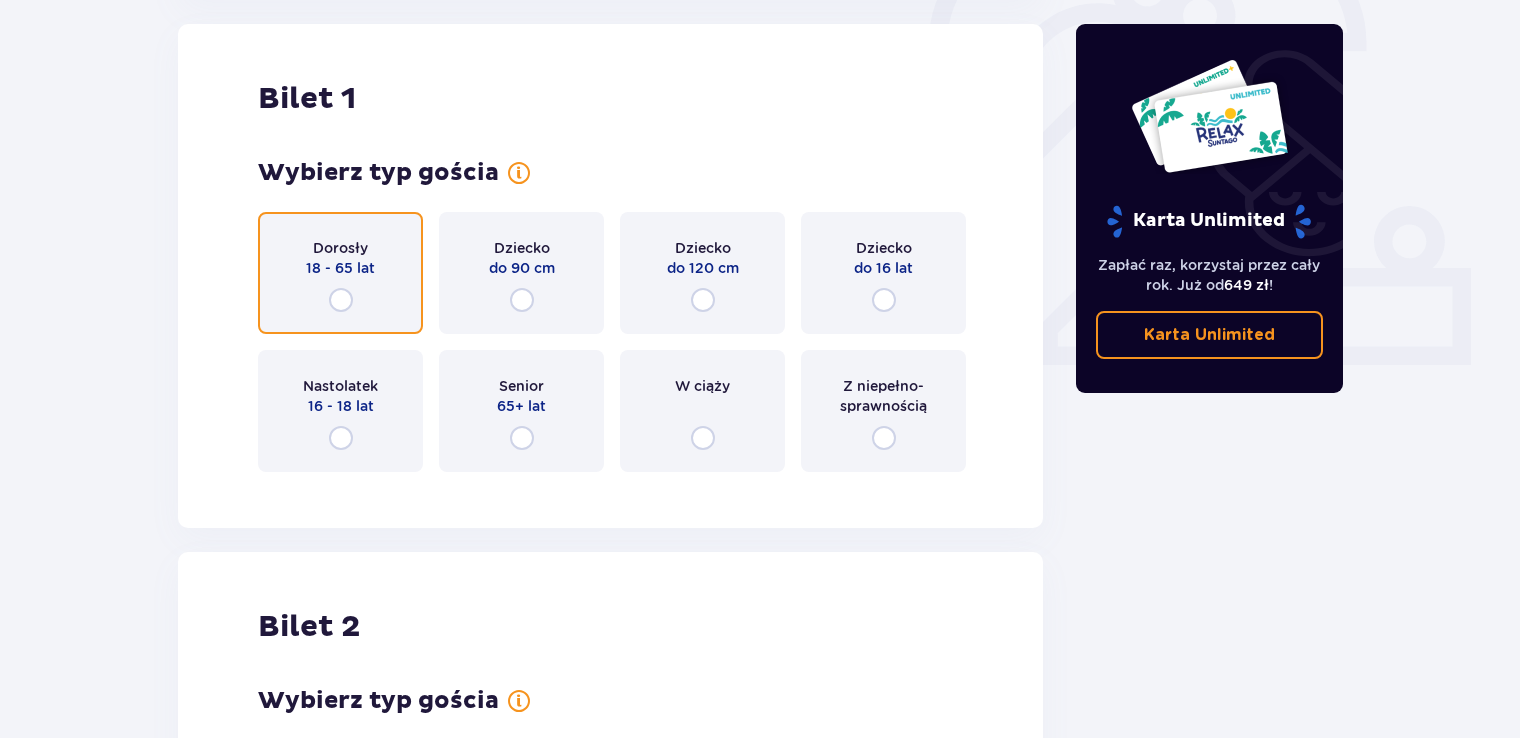 click at bounding box center [341, 300] 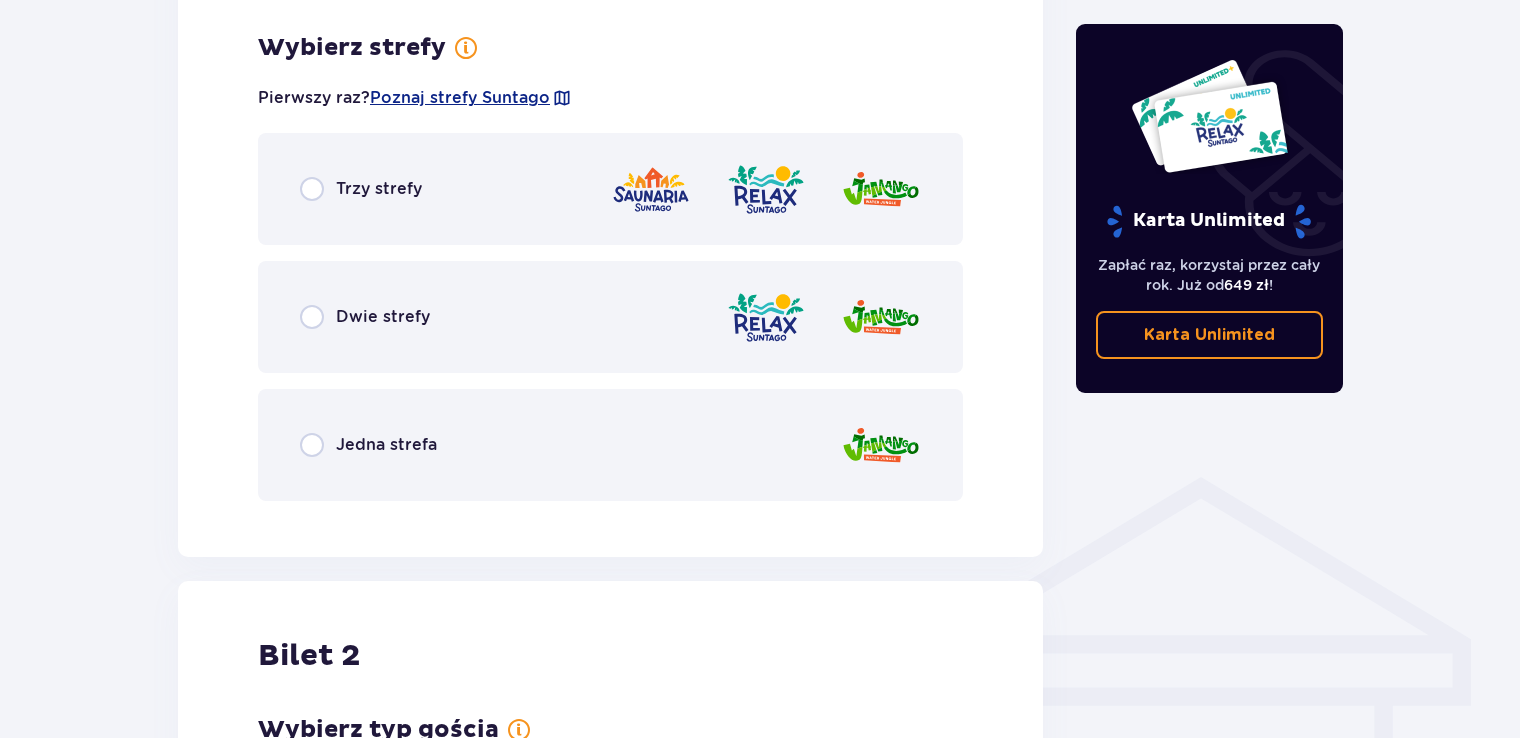 scroll, scrollTop: 1156, scrollLeft: 0, axis: vertical 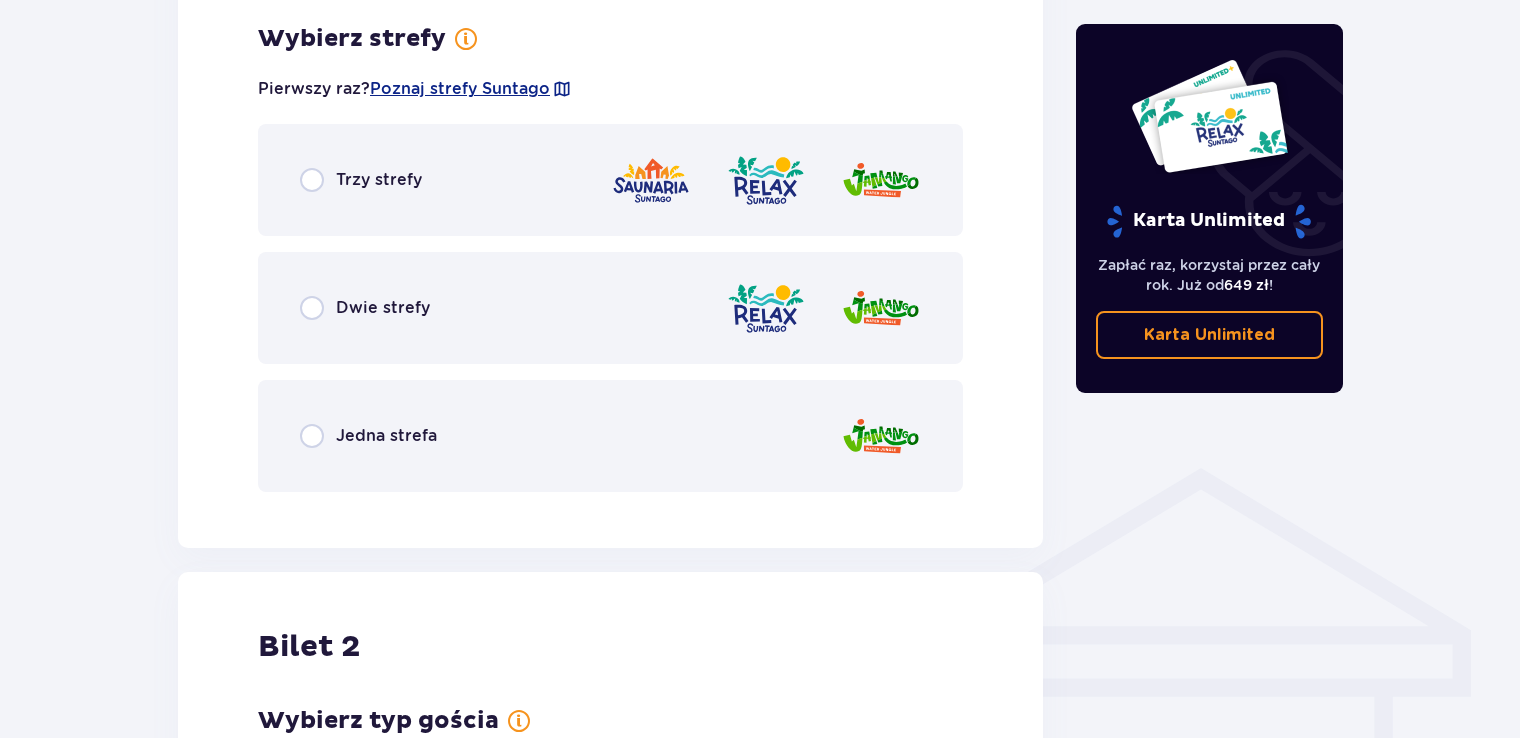 click on "Jedna strefa" at bounding box center [386, 436] 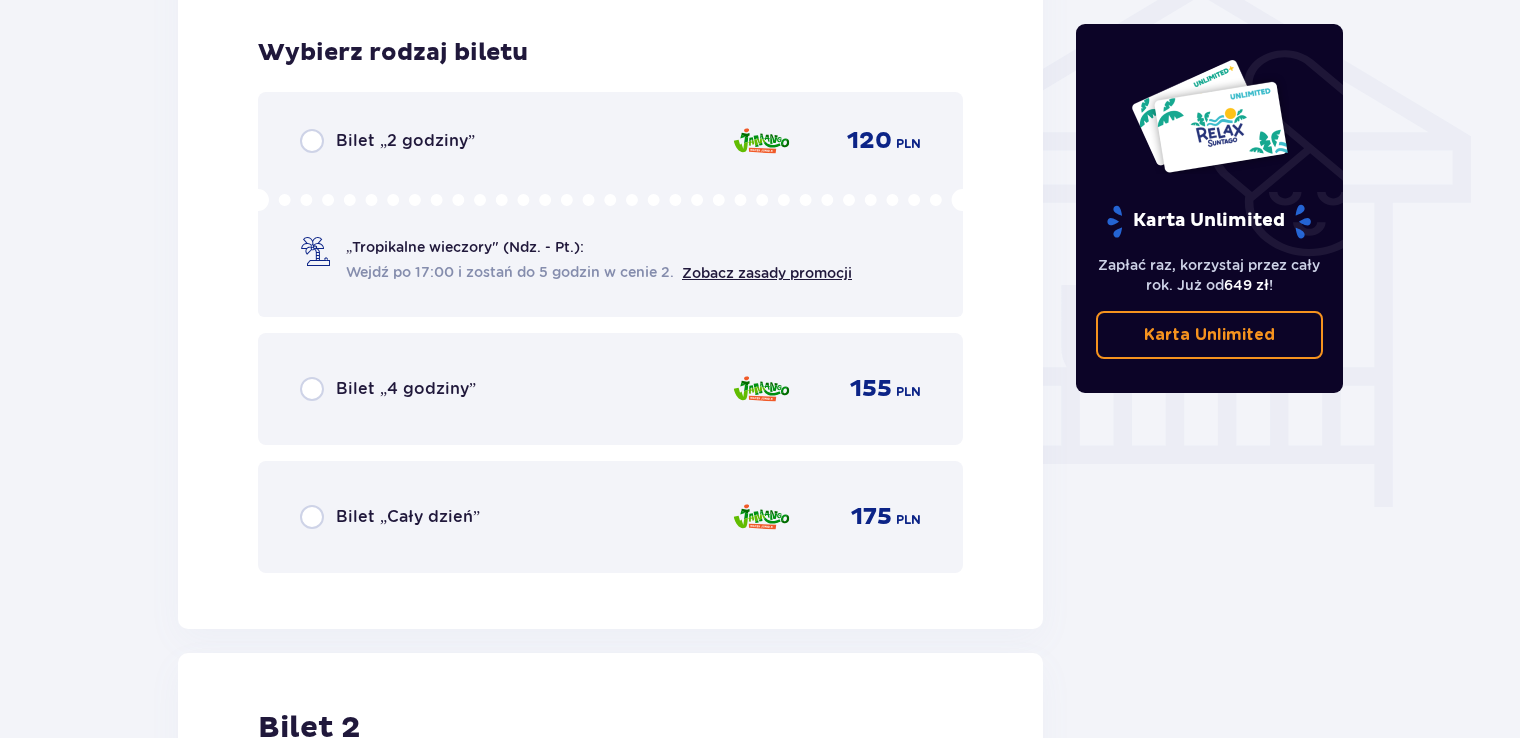 scroll, scrollTop: 1664, scrollLeft: 0, axis: vertical 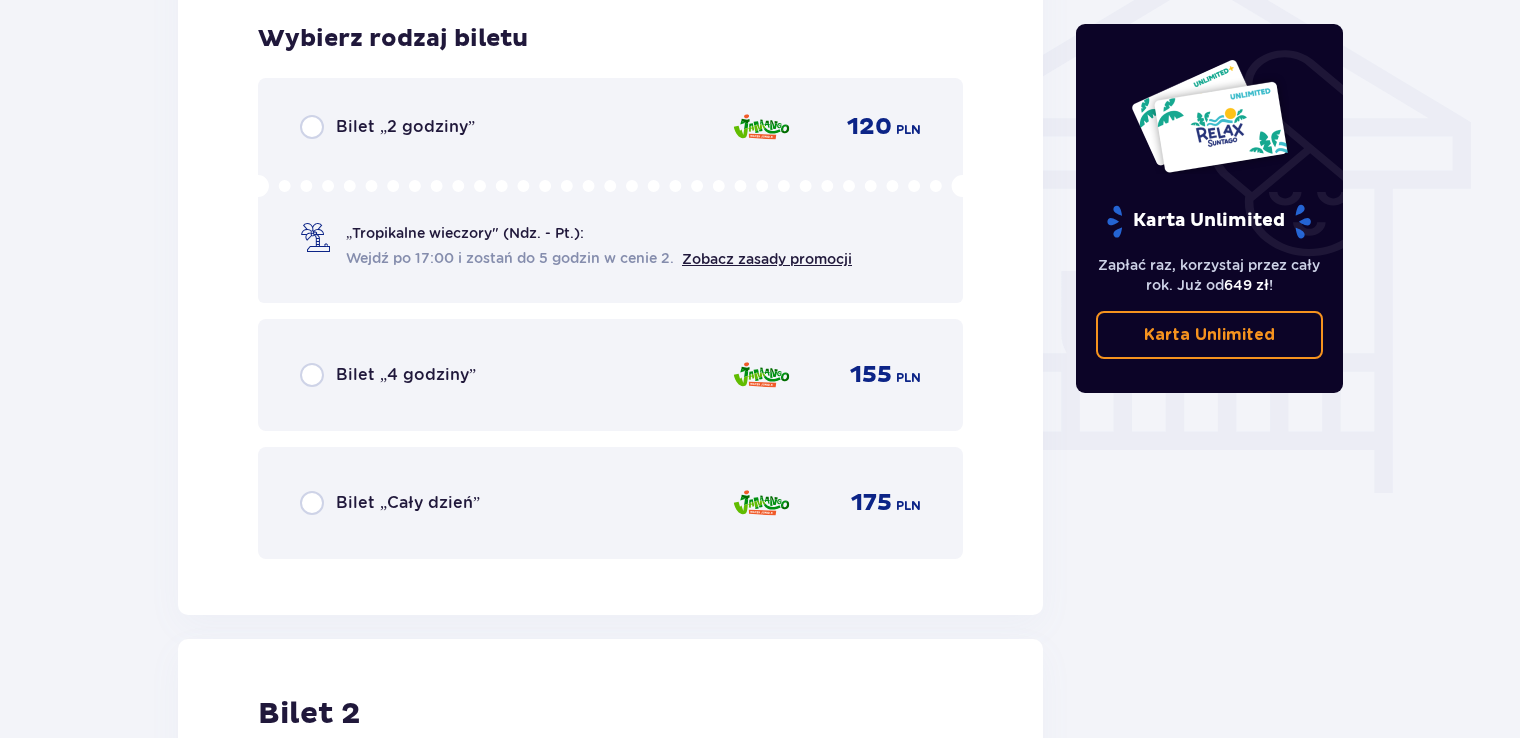 click on "Bilet „Cały dzień”" at bounding box center (408, 503) 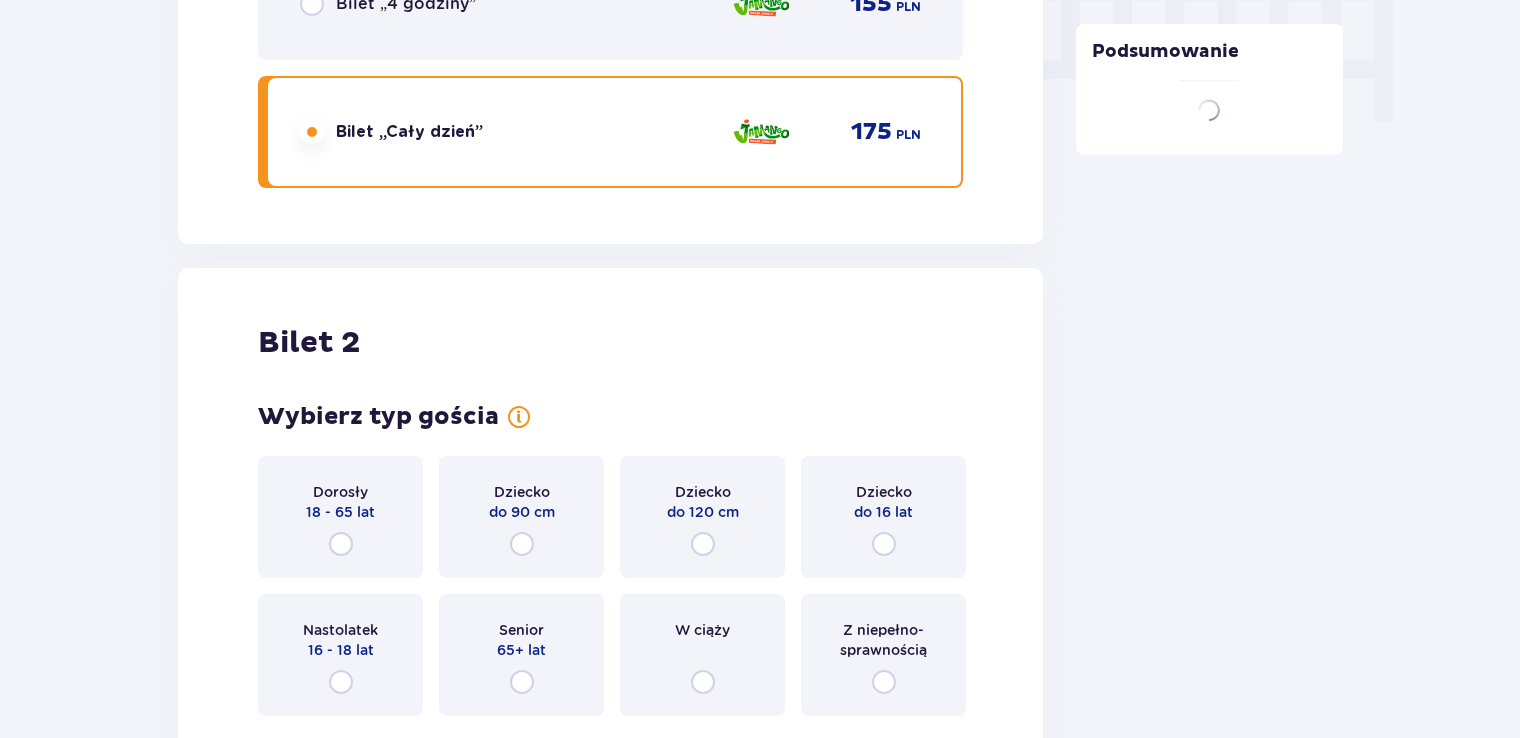 scroll, scrollTop: 2278, scrollLeft: 0, axis: vertical 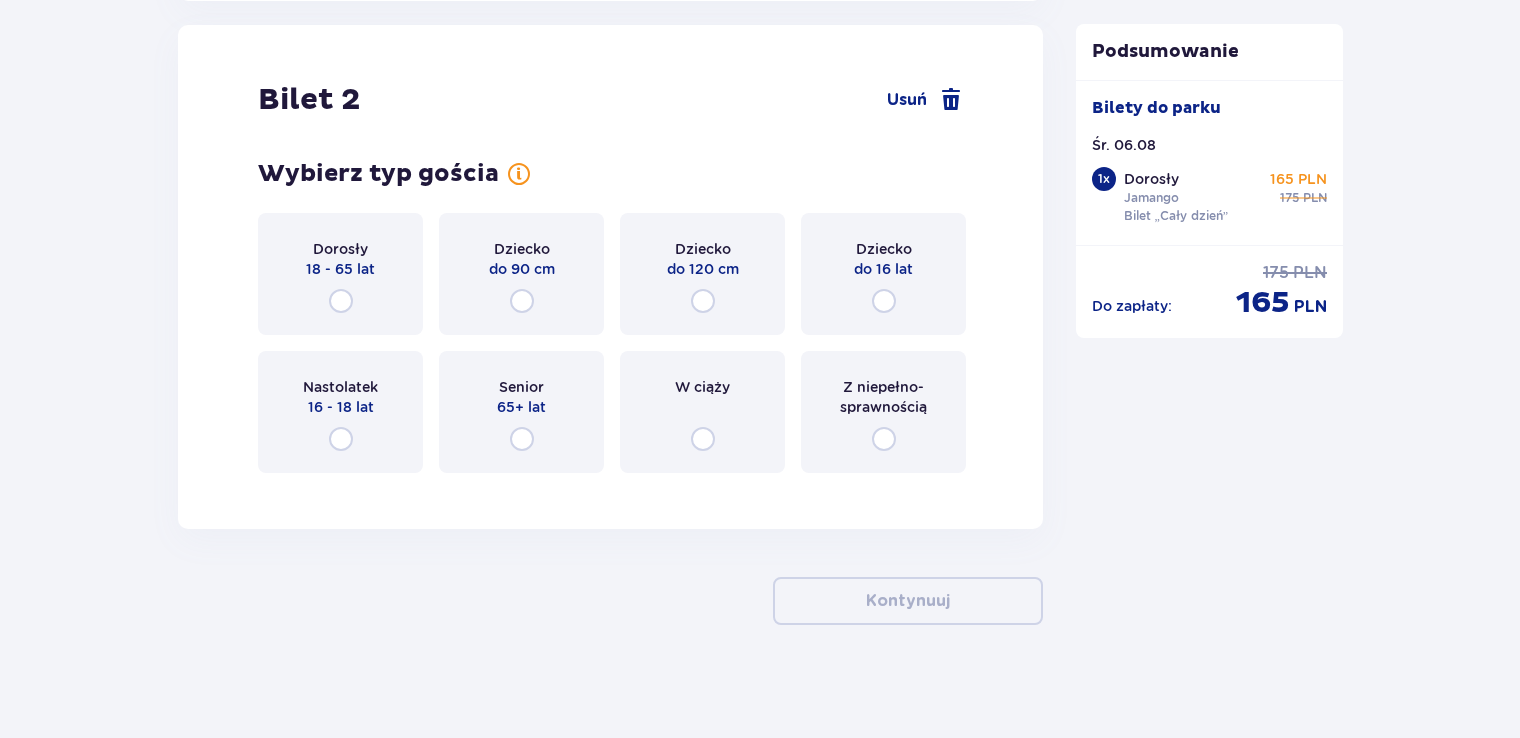 click on "Dziecko do 120 cm" at bounding box center (702, 274) 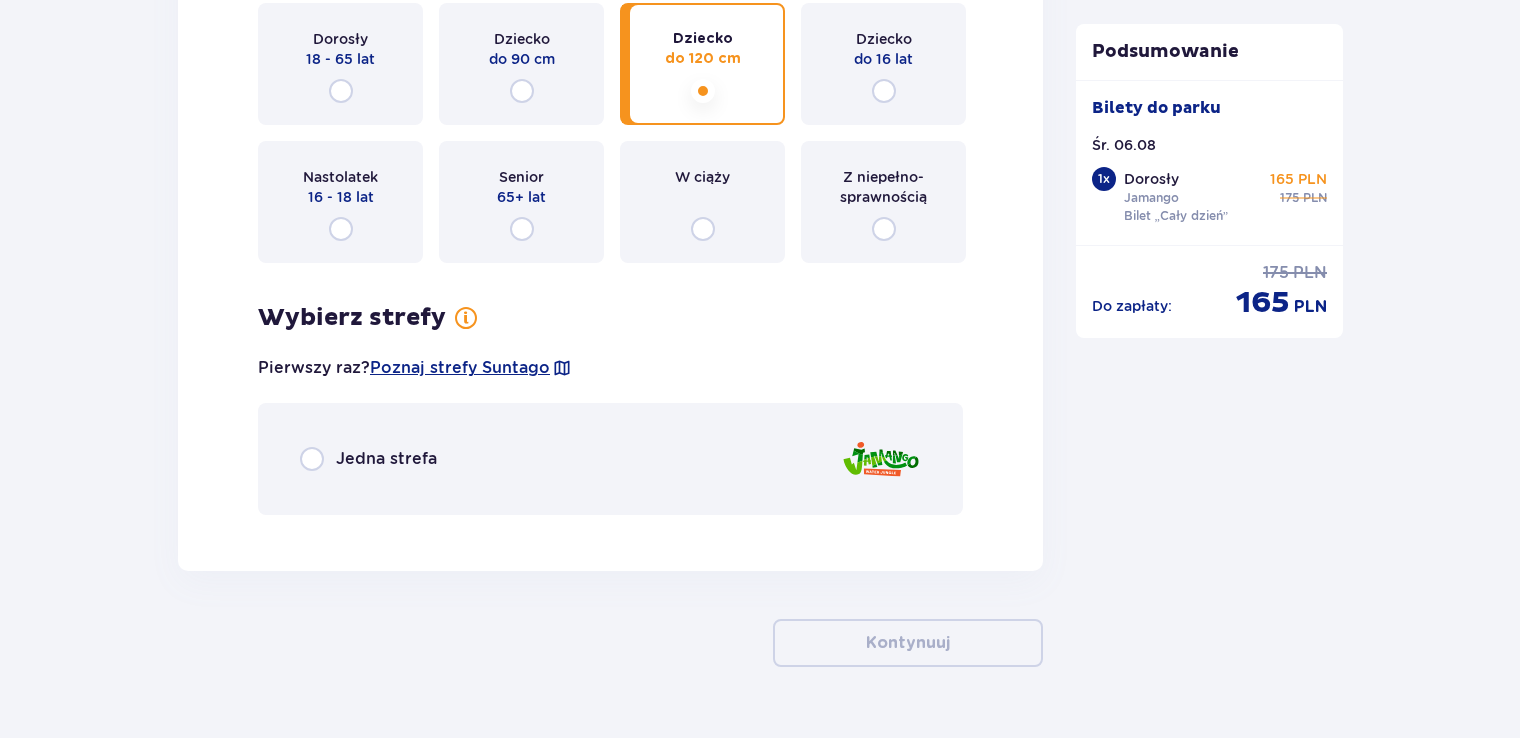 scroll, scrollTop: 2536, scrollLeft: 0, axis: vertical 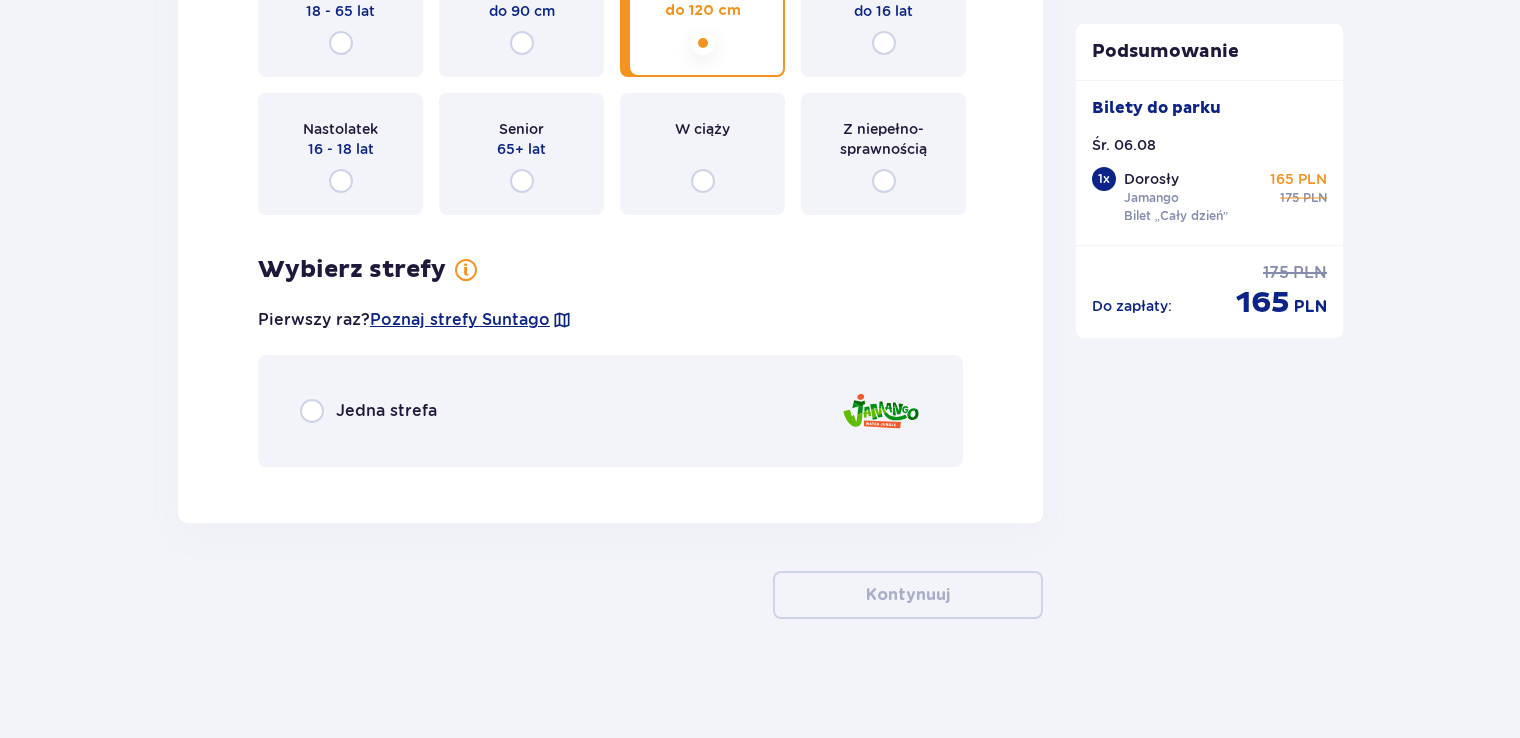 click on "Jedna strefa" at bounding box center (610, 411) 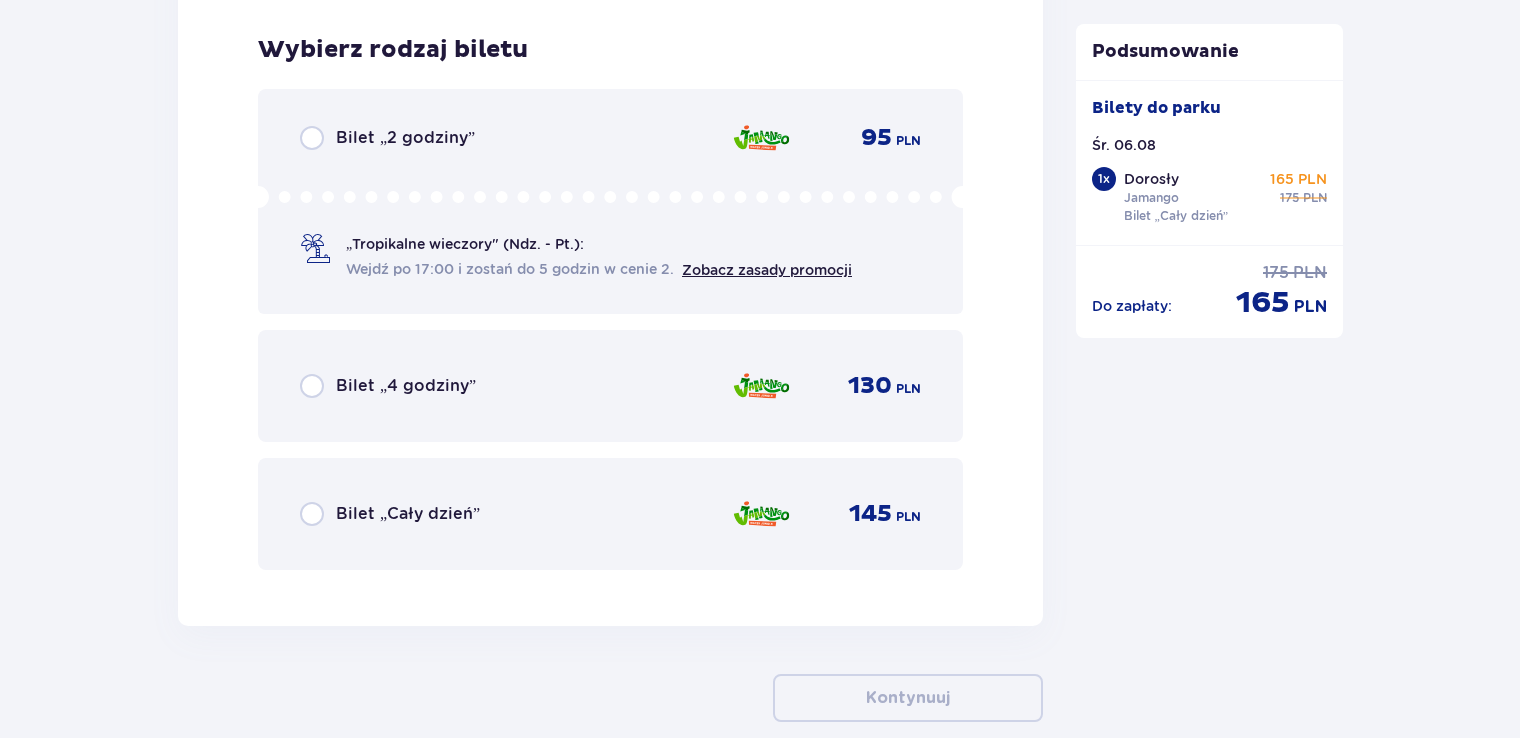 scroll, scrollTop: 3018, scrollLeft: 0, axis: vertical 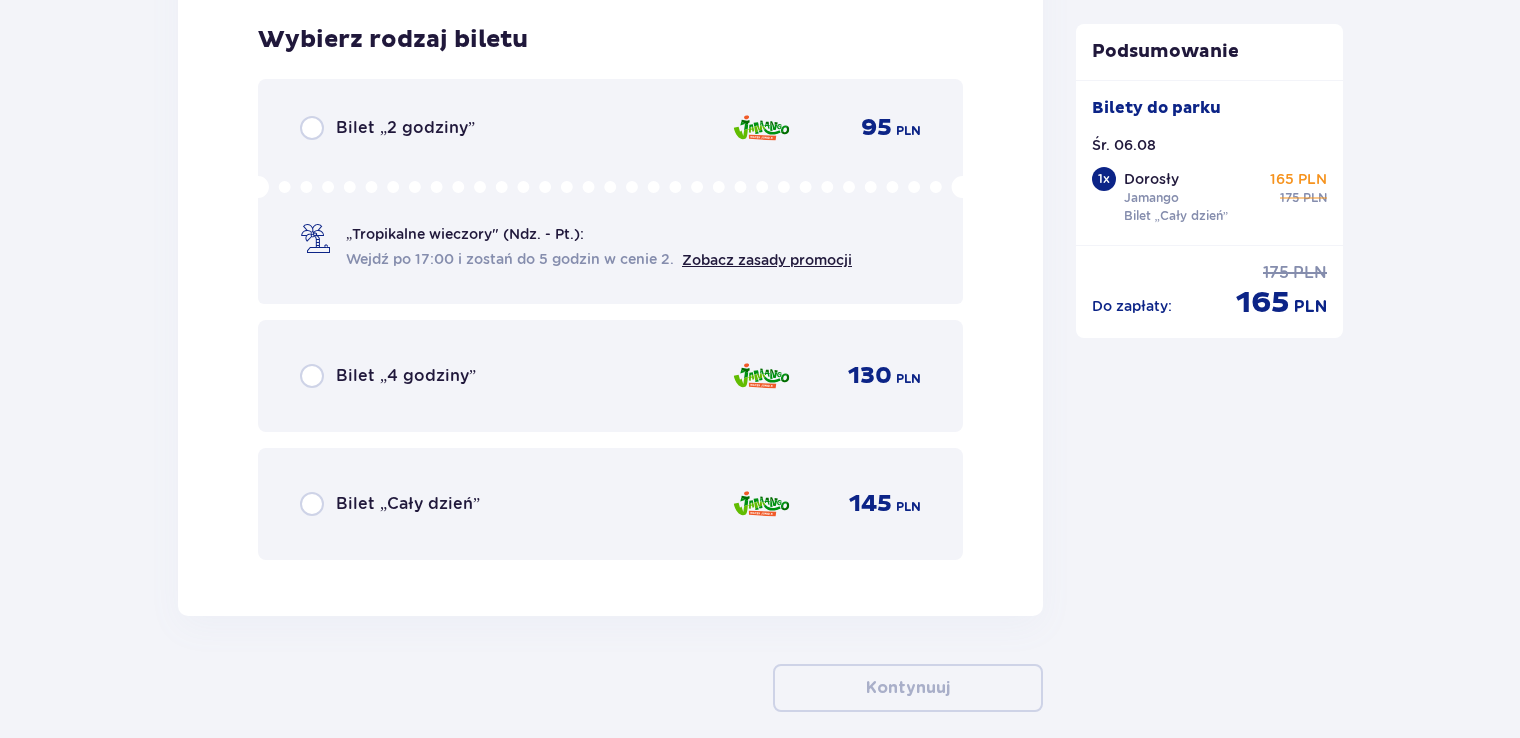 click on "Bilet „Cały dzień”   145 PLN" at bounding box center [610, 504] 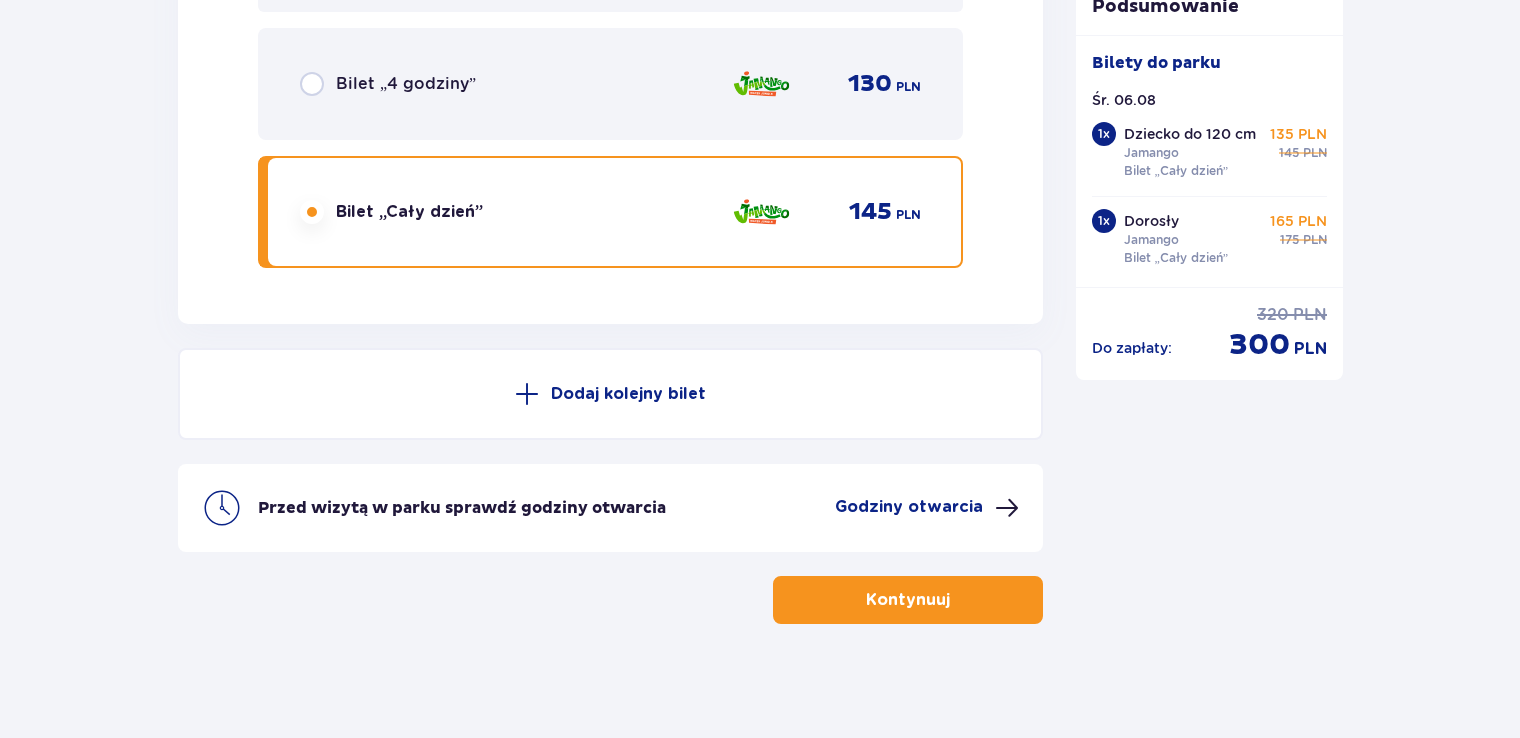 scroll, scrollTop: 3313, scrollLeft: 0, axis: vertical 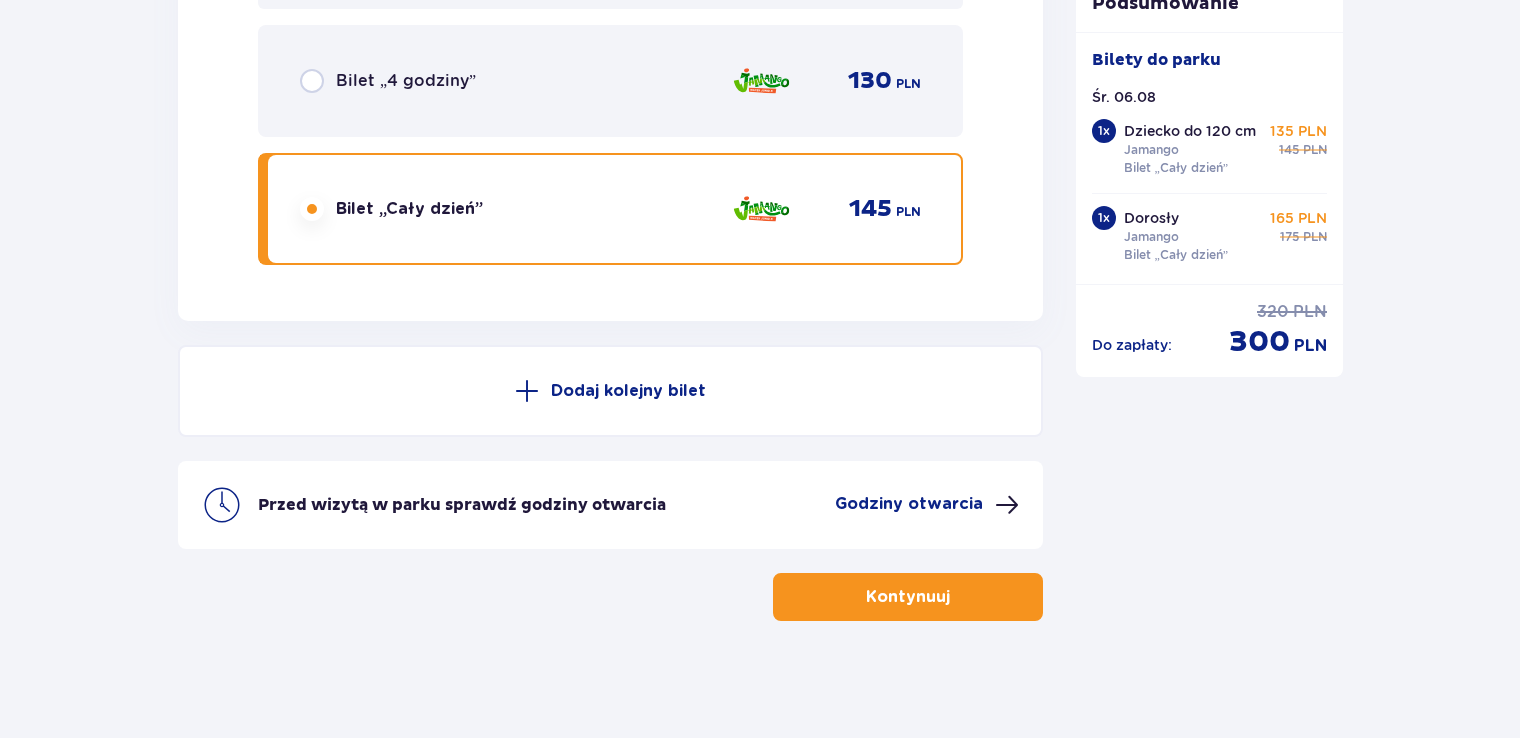 click on "Kontynuuj" at bounding box center (908, 597) 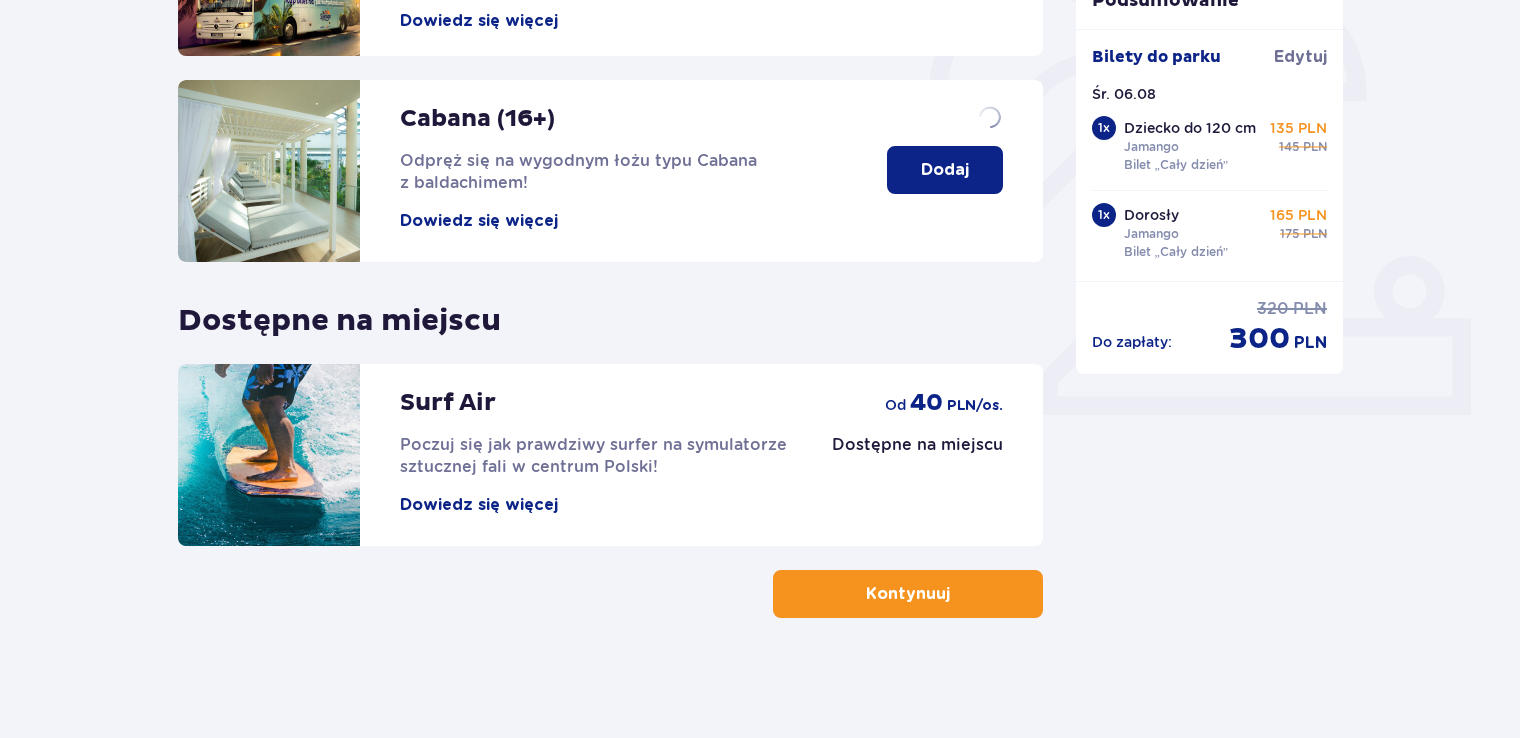 scroll, scrollTop: 0, scrollLeft: 0, axis: both 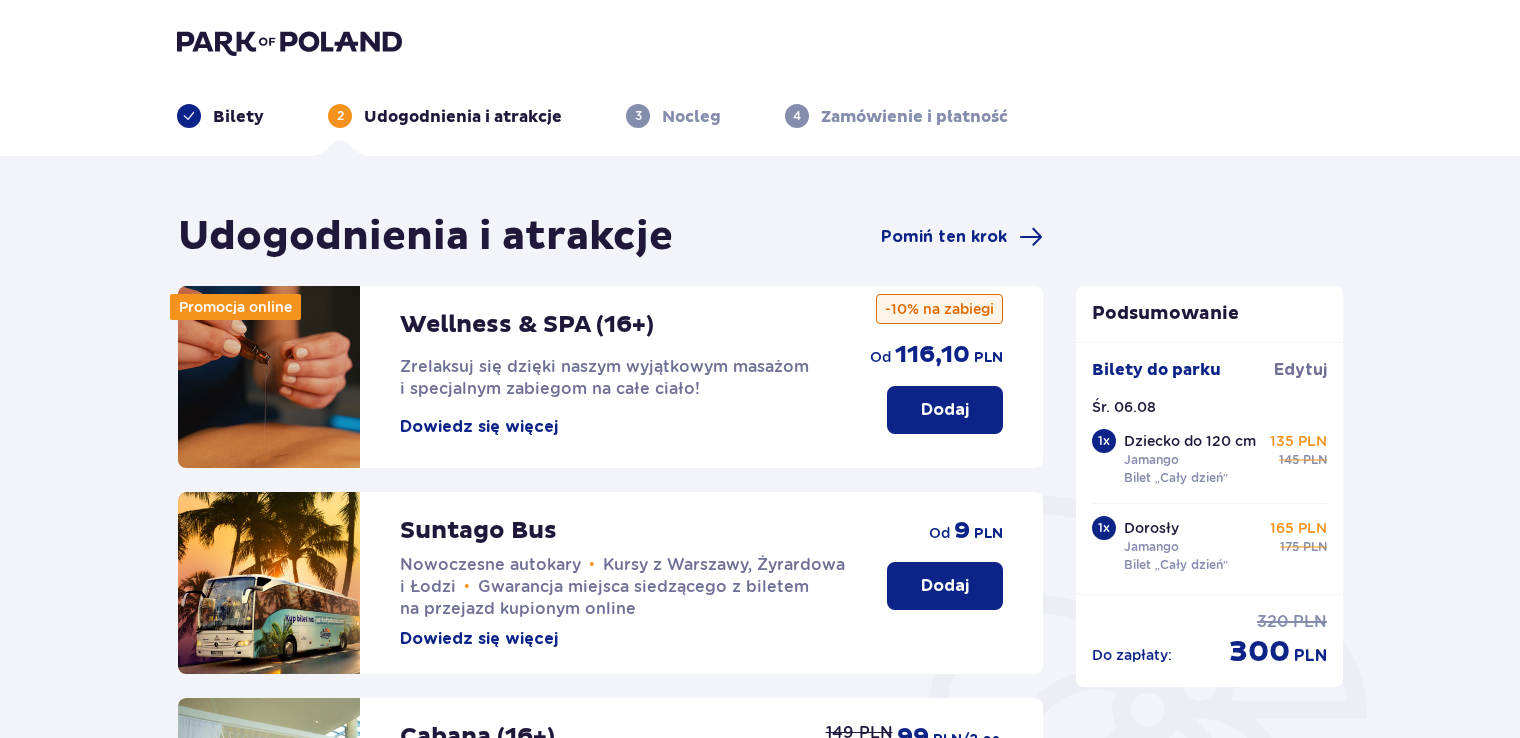 click on "Dodaj" at bounding box center [945, 586] 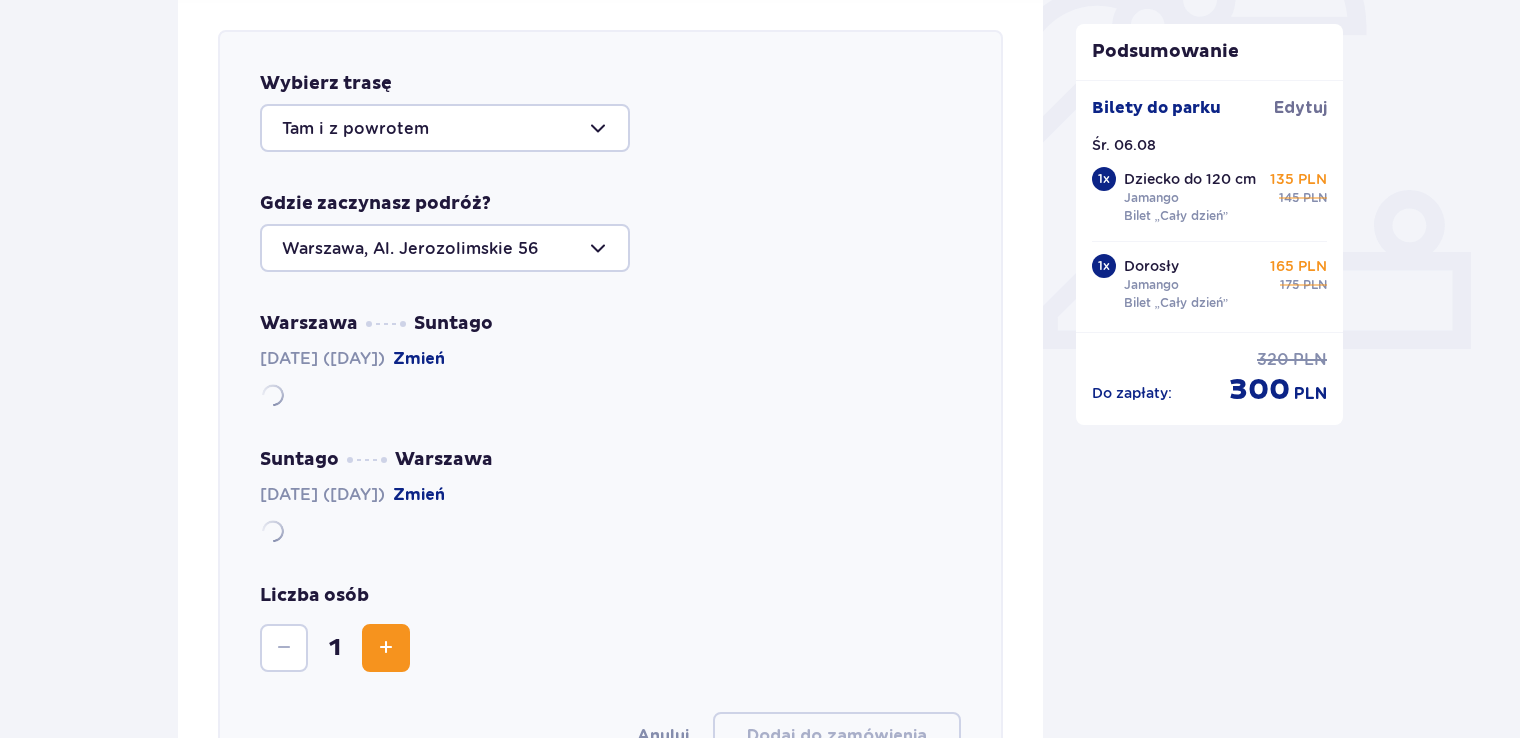 scroll, scrollTop: 690, scrollLeft: 0, axis: vertical 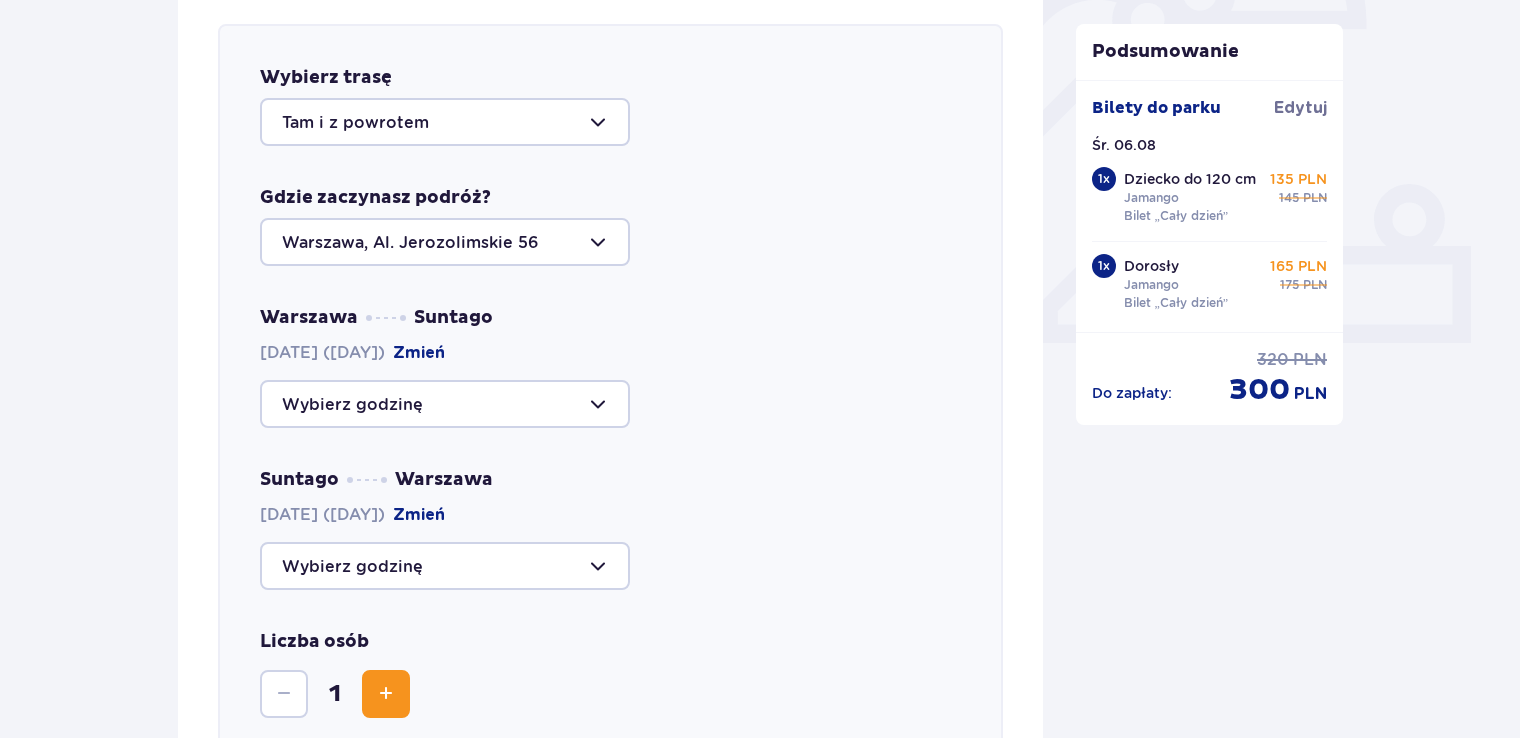 click at bounding box center [445, 404] 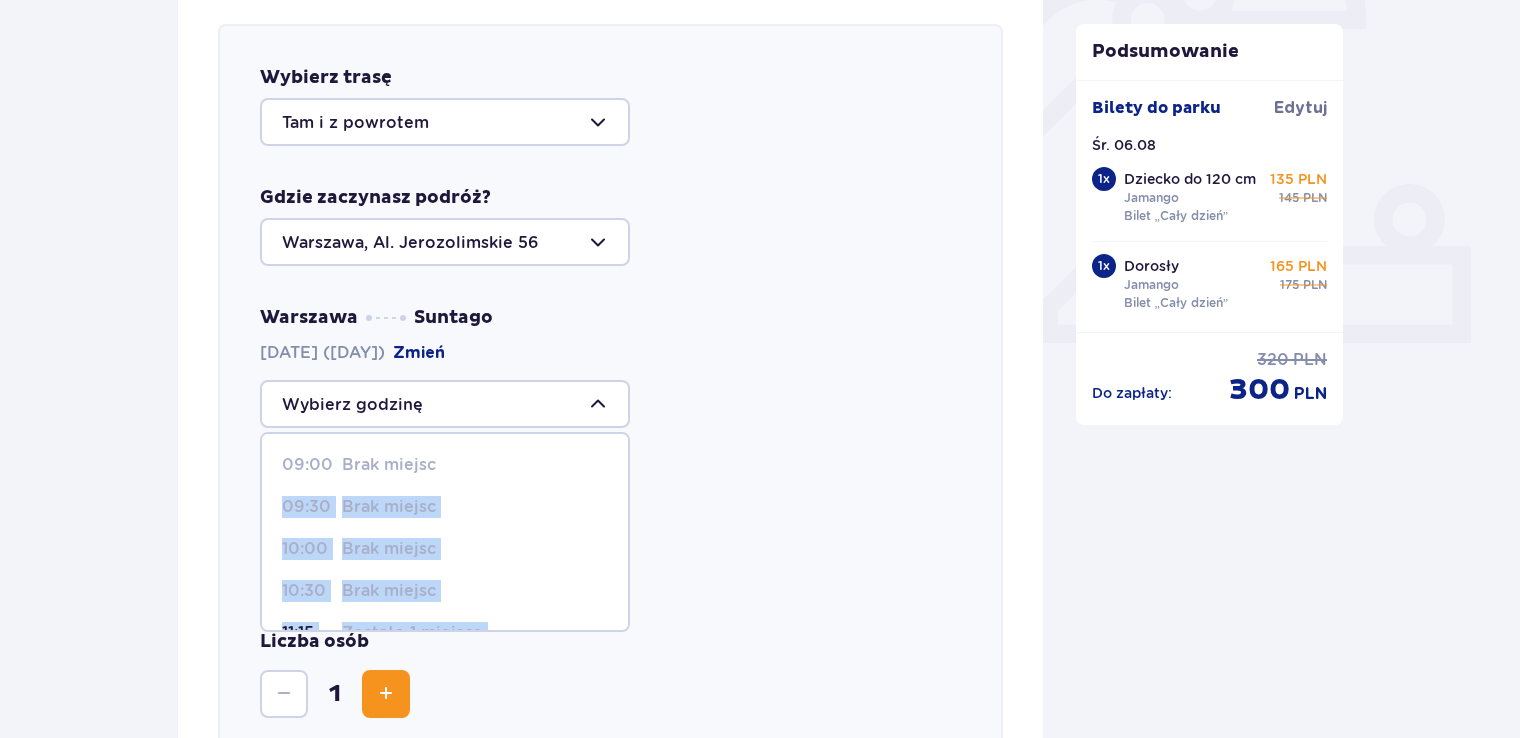 drag, startPoint x: 627, startPoint y: 454, endPoint x: 636, endPoint y: 507, distance: 53.75872 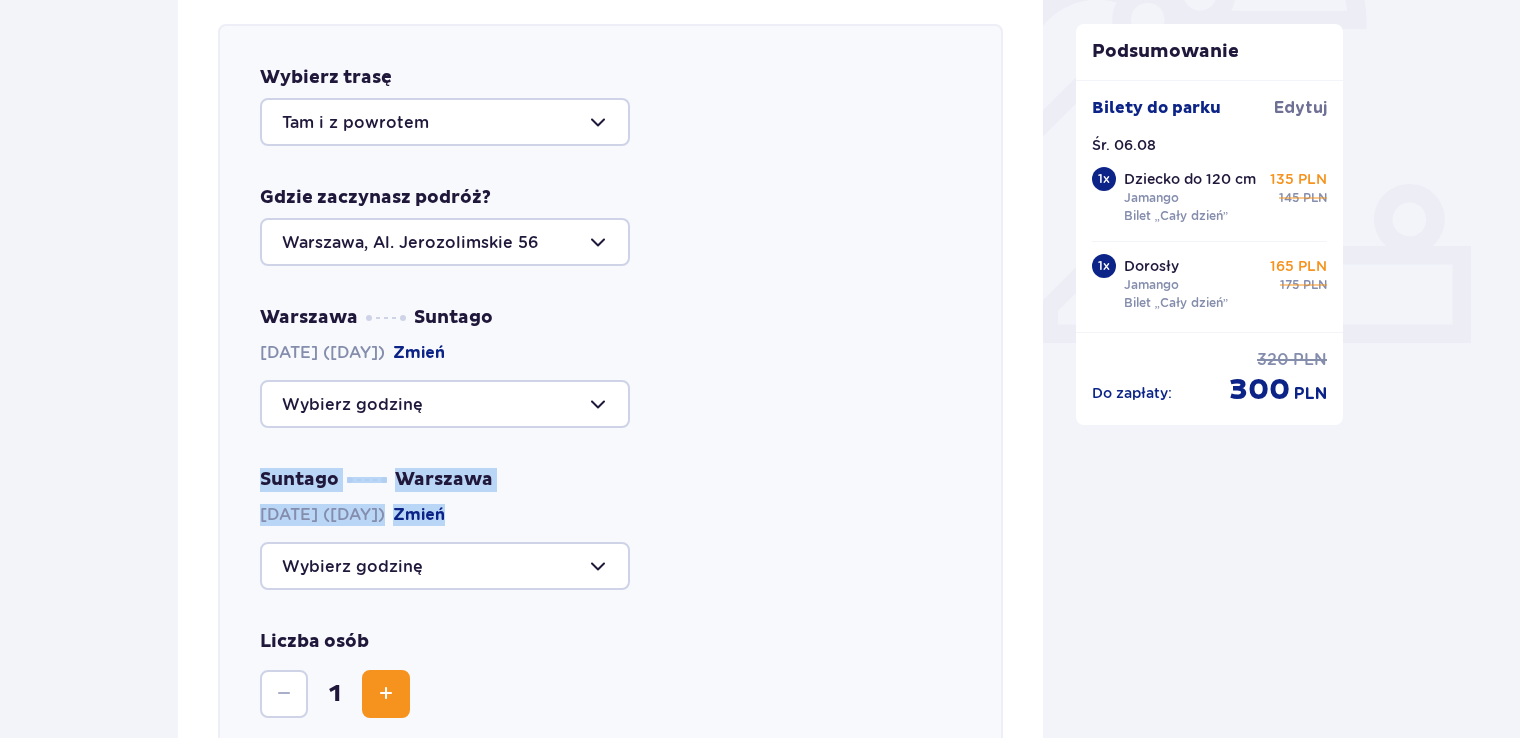 click on "Zmień" at bounding box center [419, 353] 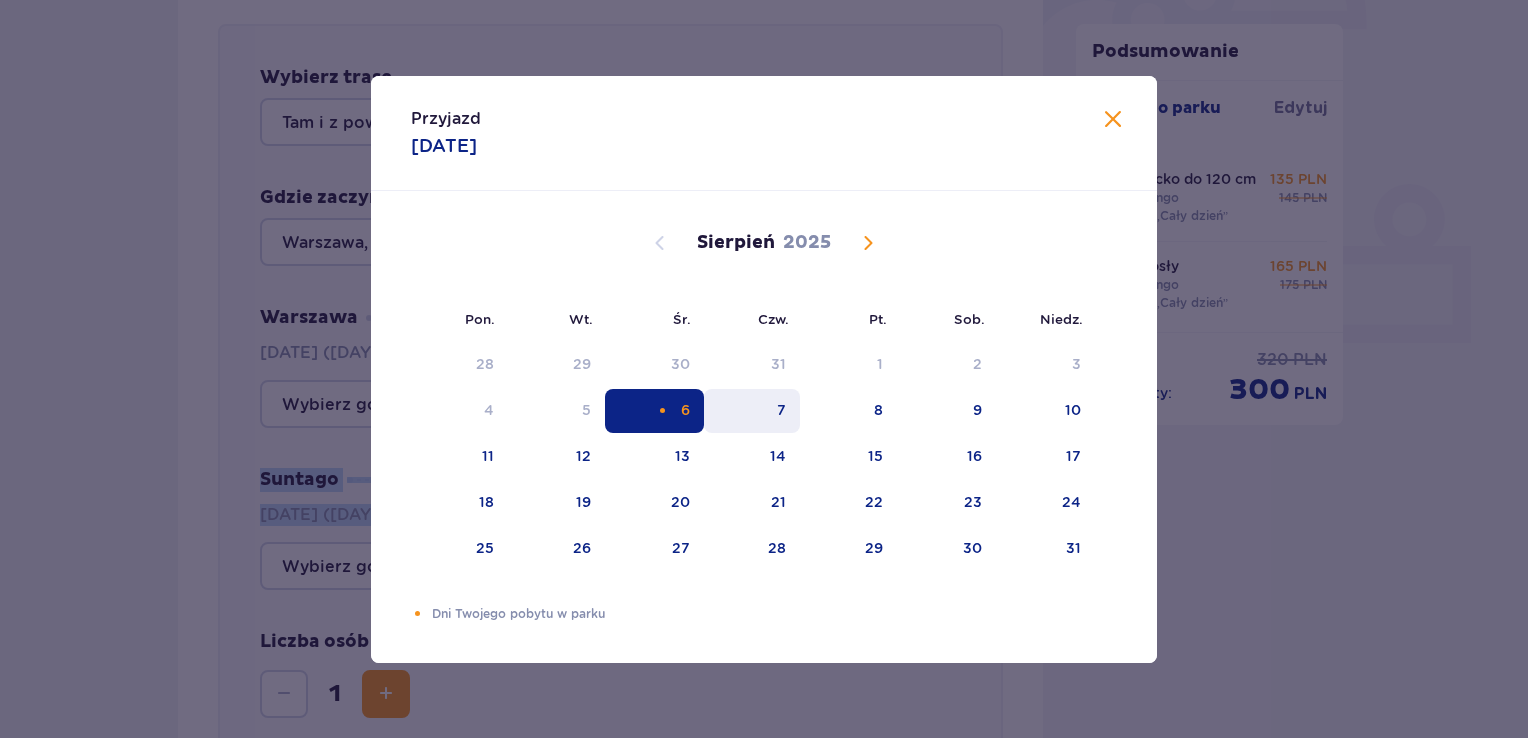 click on "7" at bounding box center (752, 411) 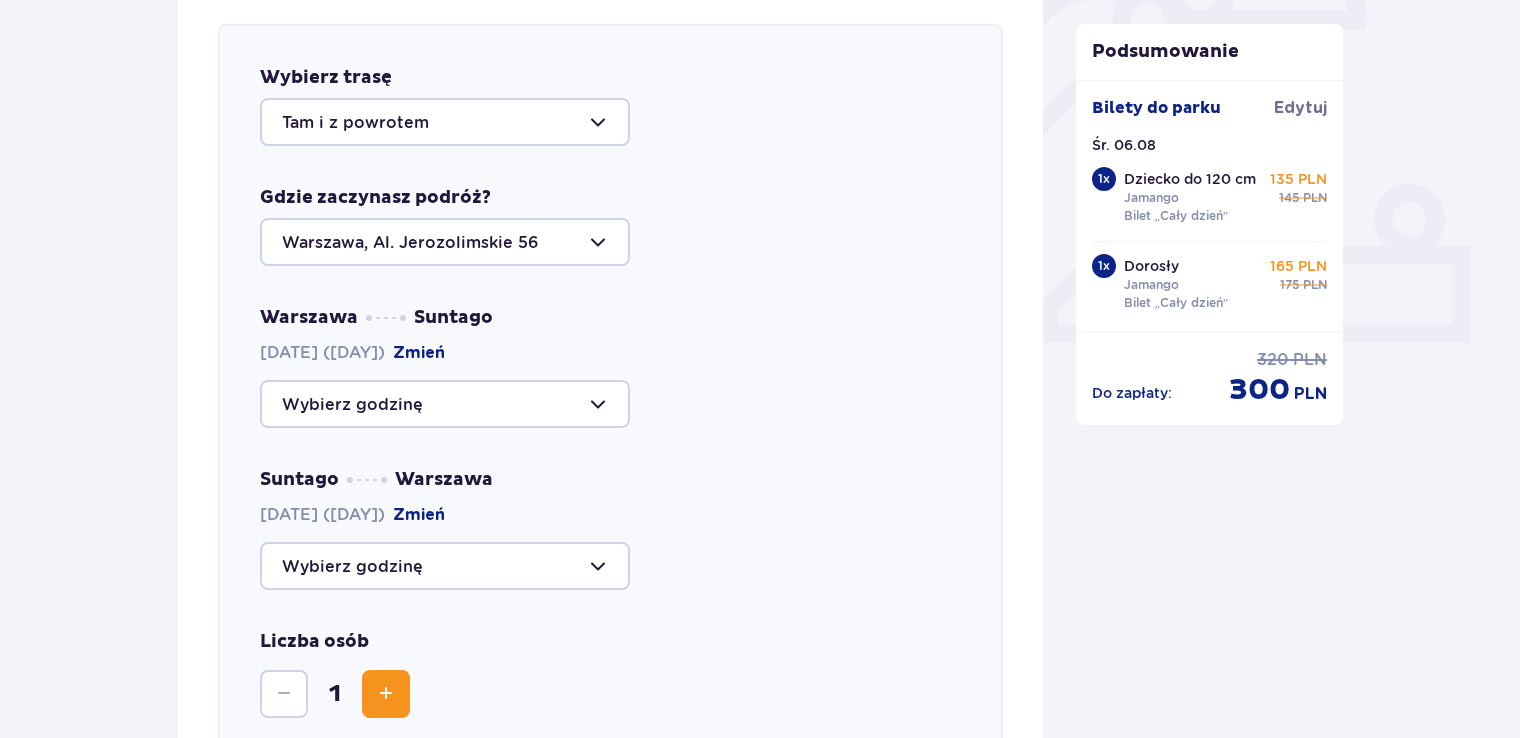 click on "Suntago Warszawa 07.08.2025 (Czw.) Zmień" at bounding box center [610, 529] 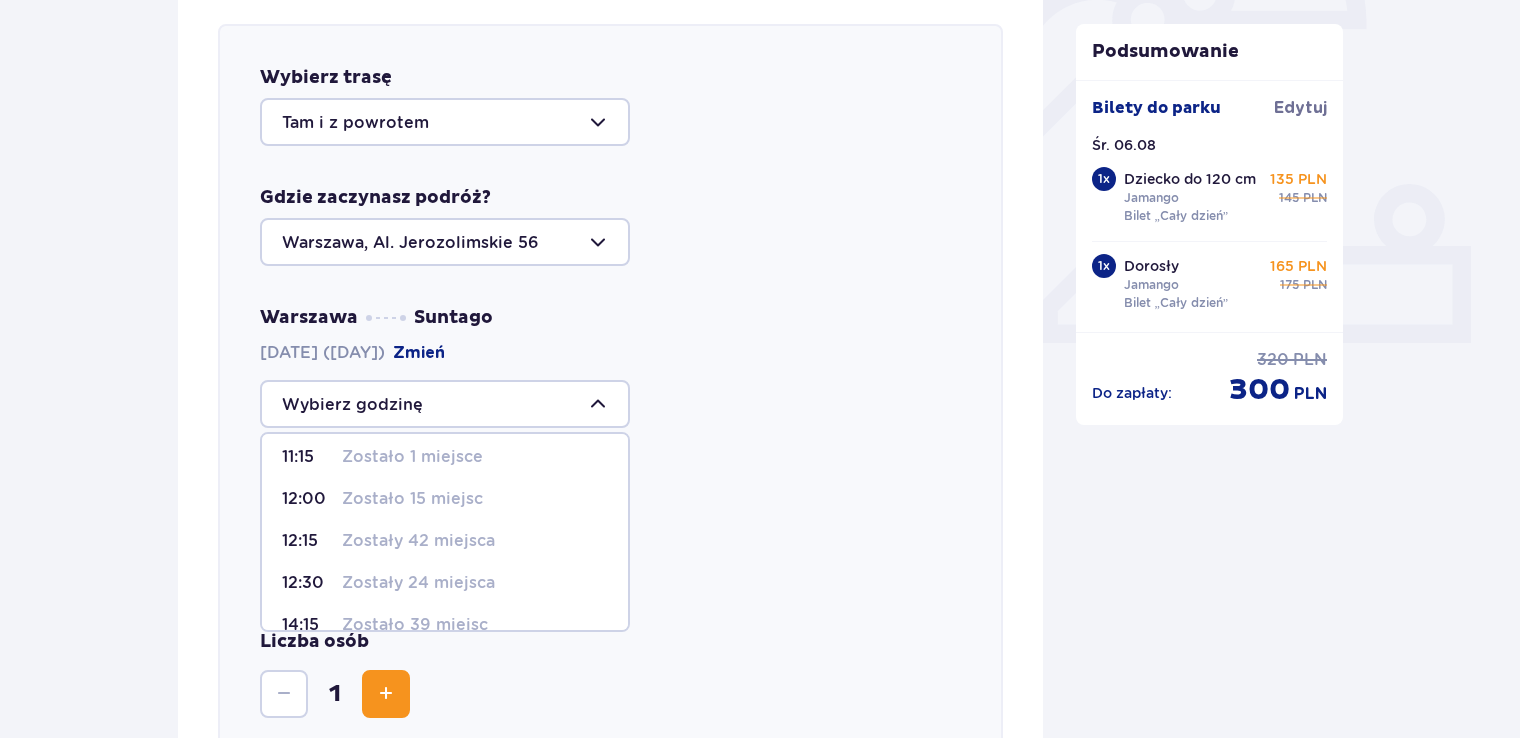 scroll, scrollTop: 178, scrollLeft: 0, axis: vertical 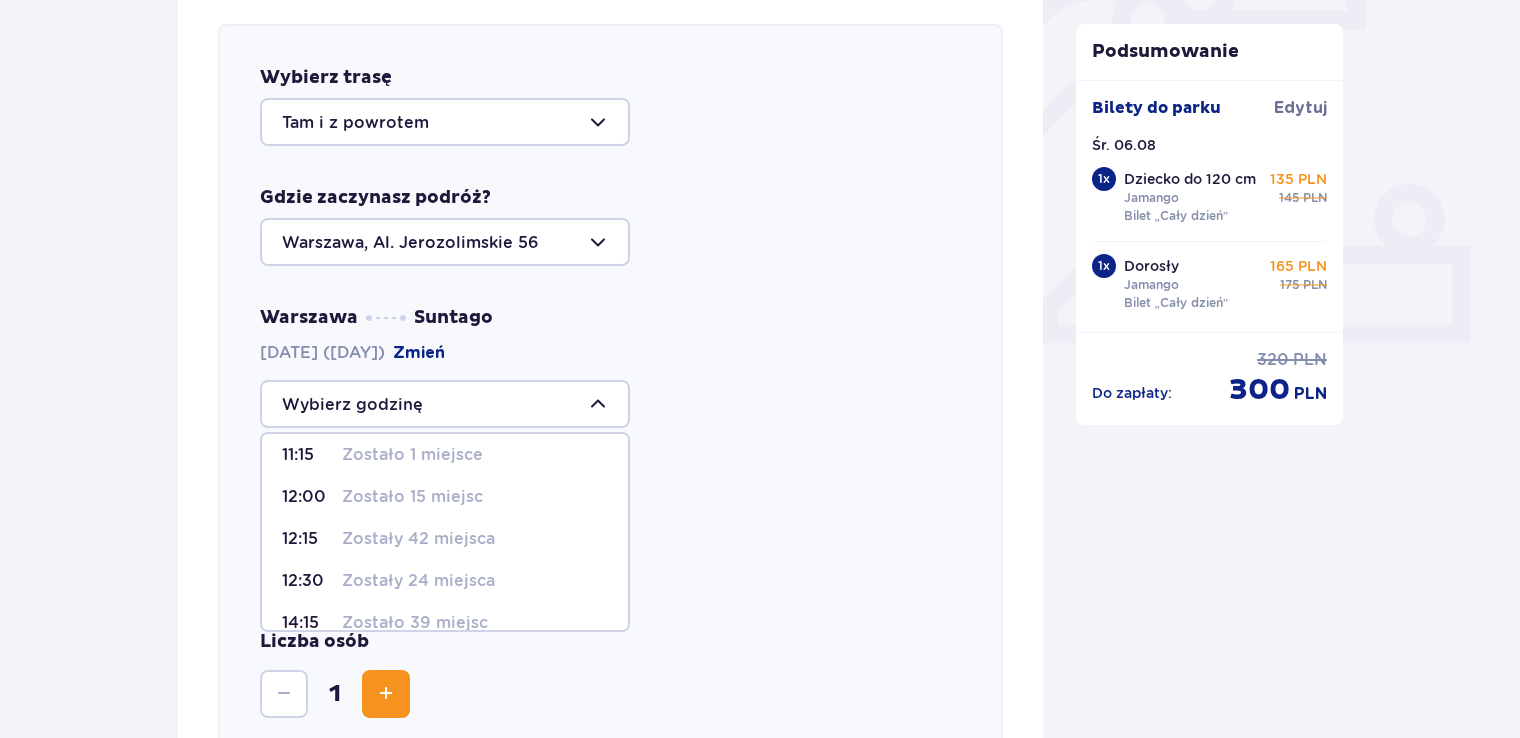 click on "Zostały 24 miejsca" at bounding box center [418, 581] 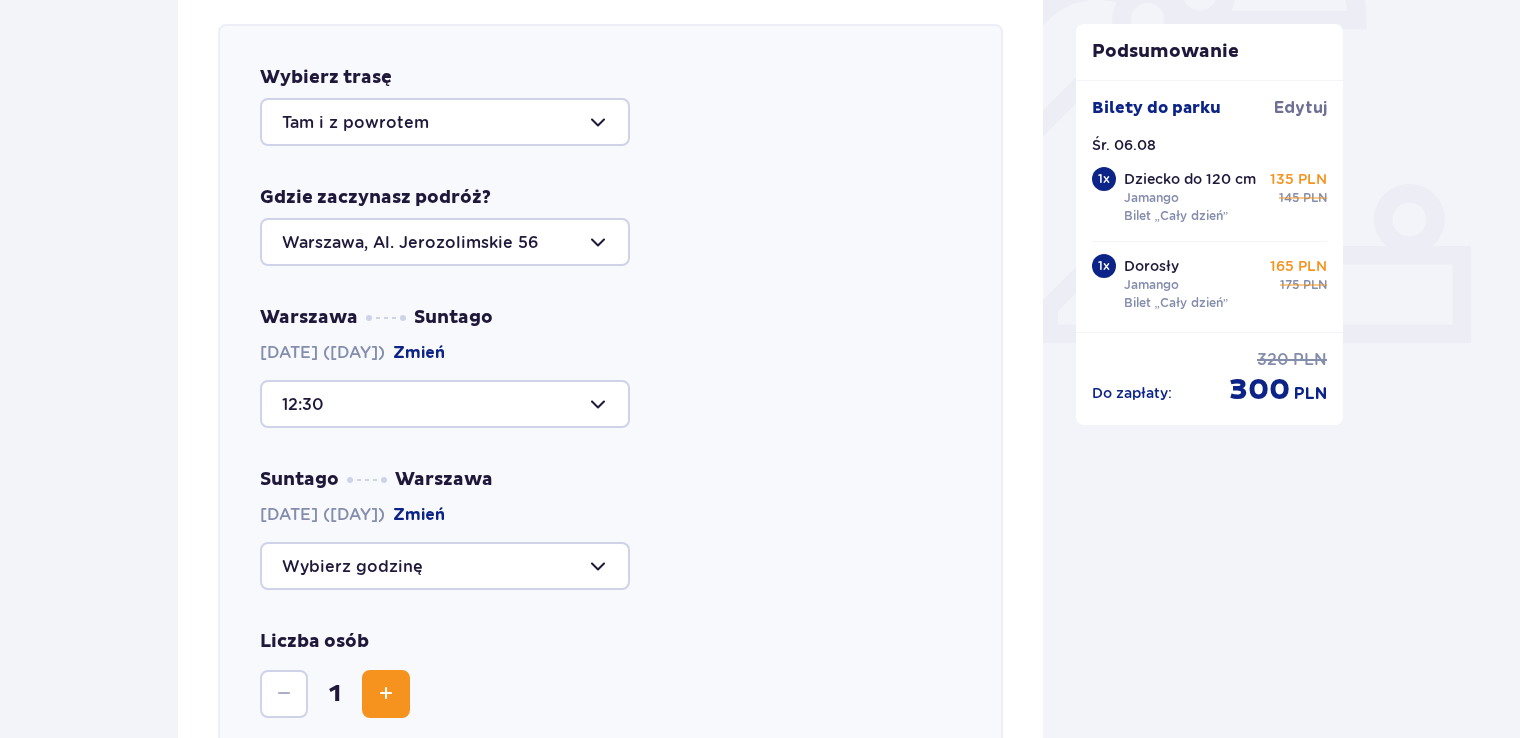 type on "12:30" 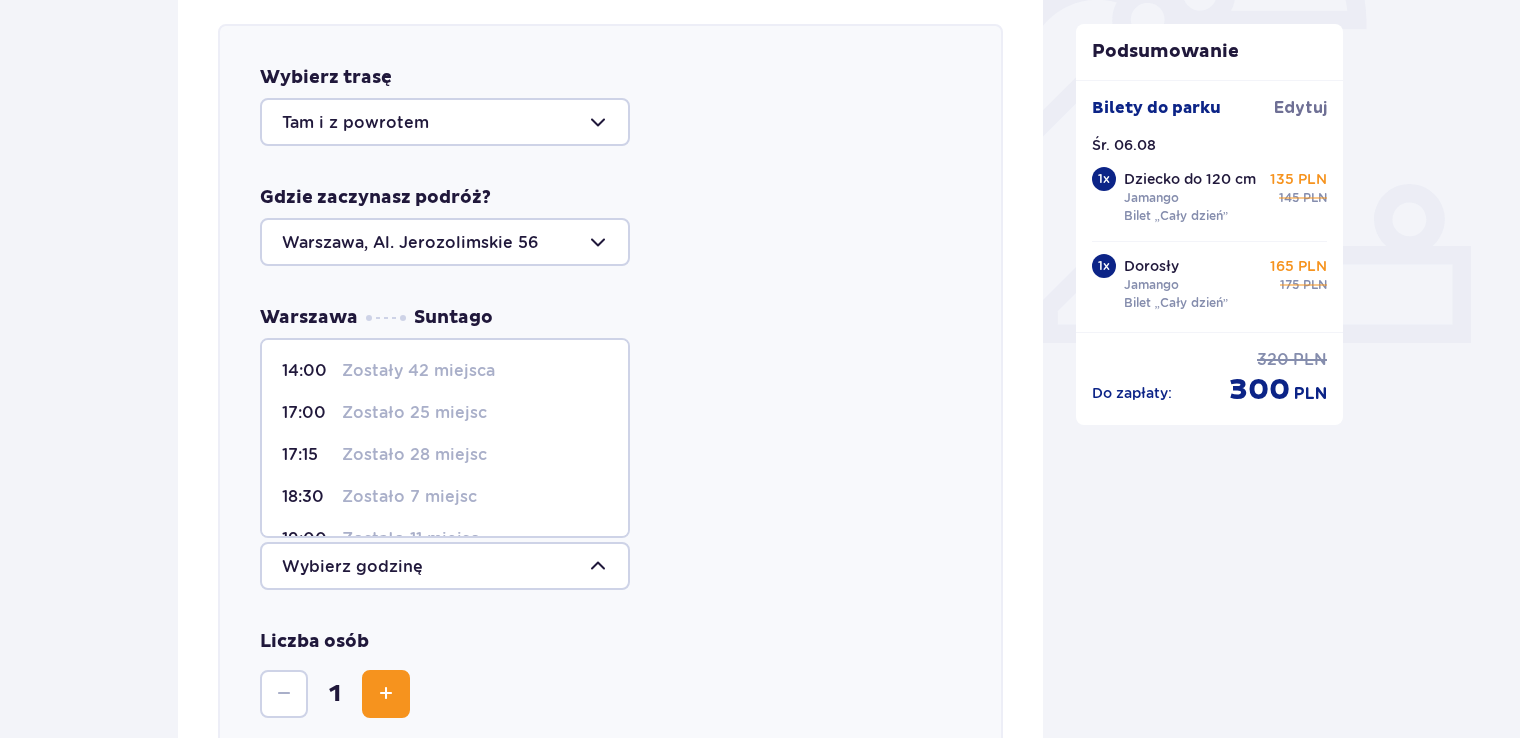 click on "18:30 Zostało 7 miejsc" at bounding box center (445, 497) 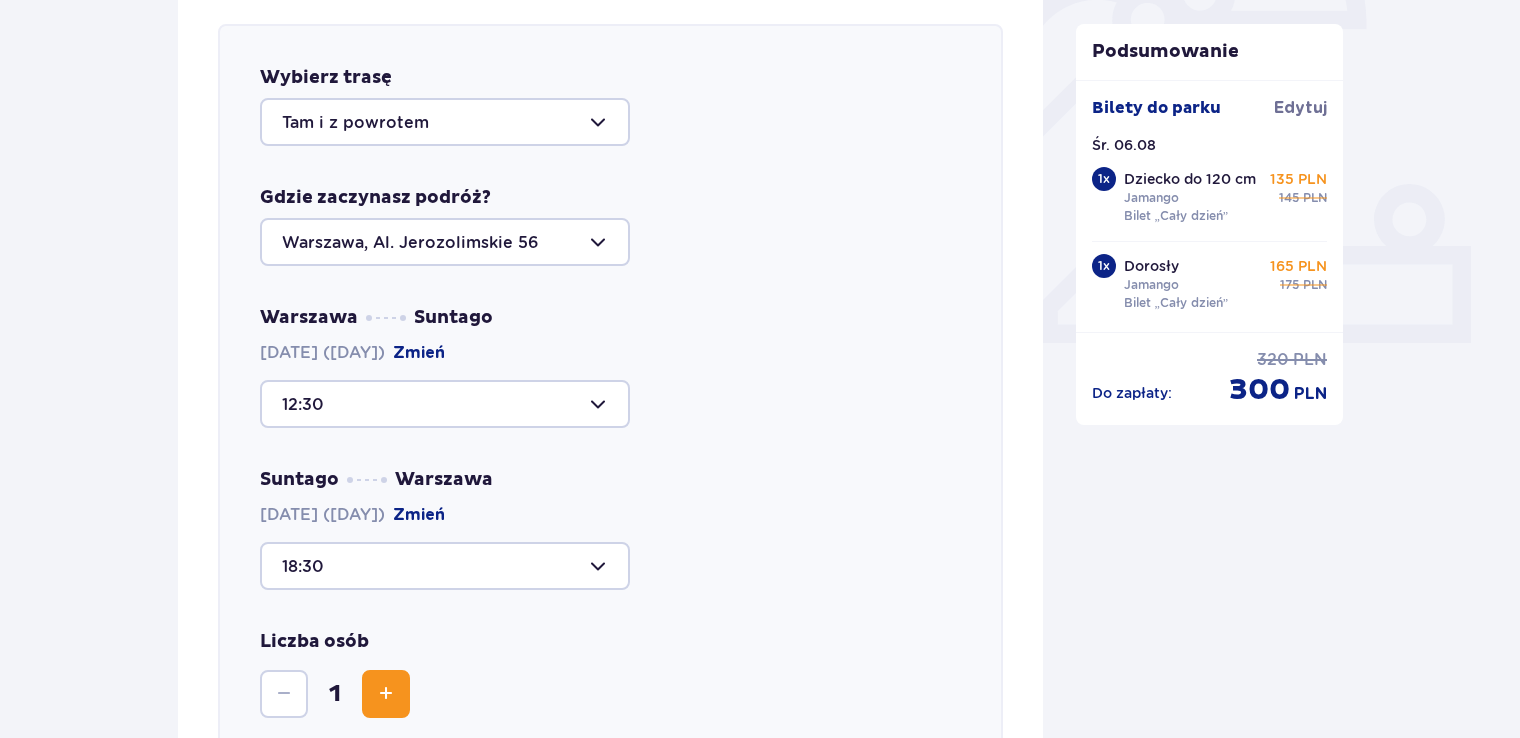 click at bounding box center (445, 566) 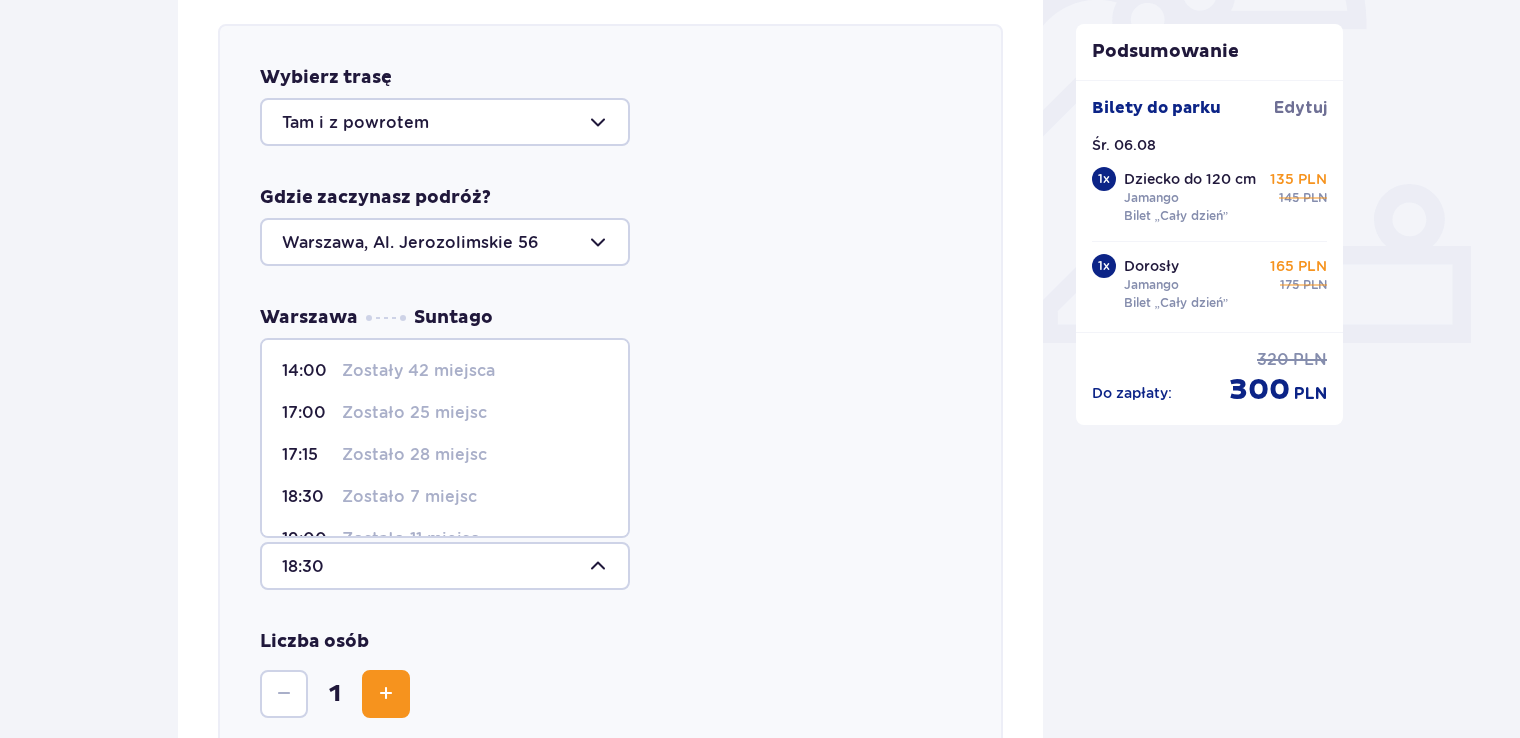 click at bounding box center (386, 694) 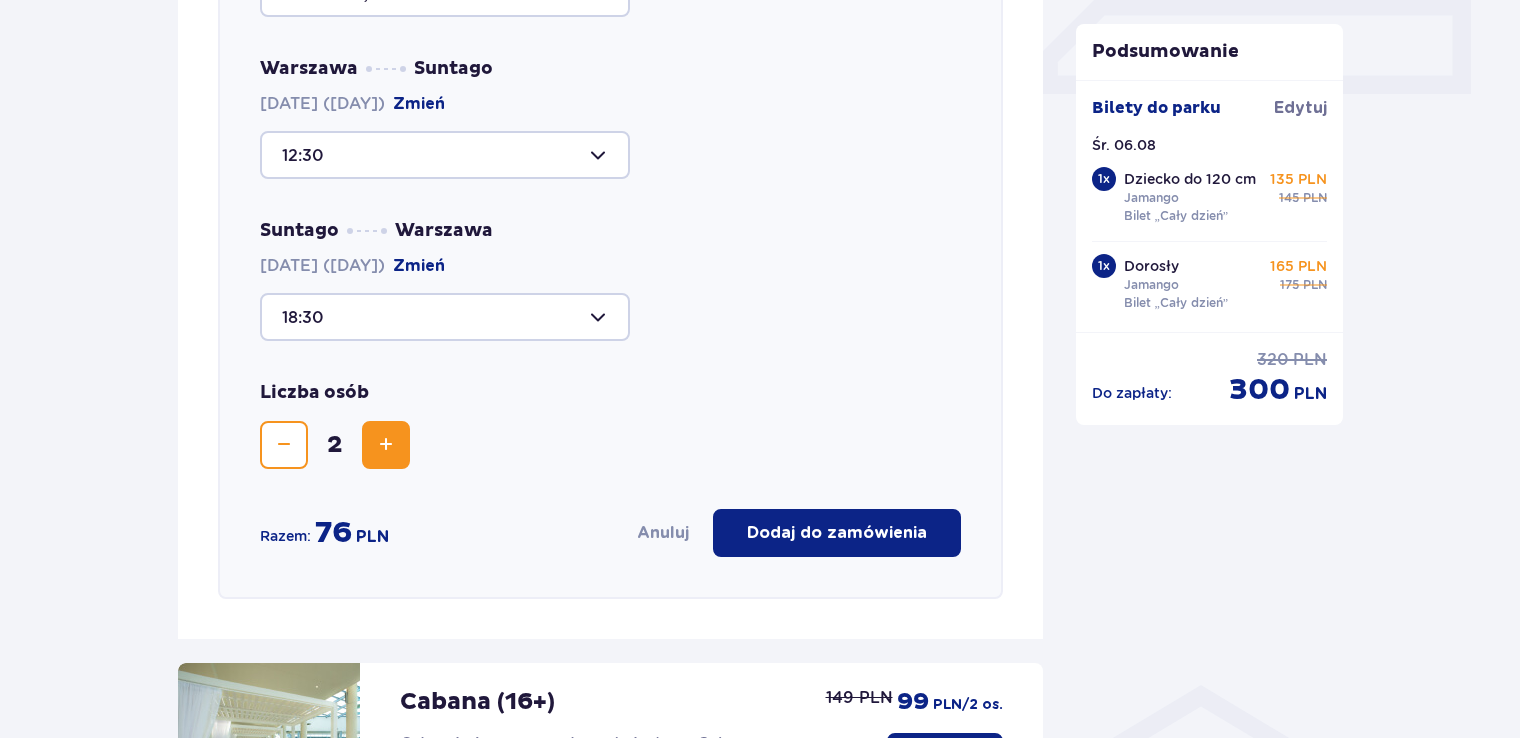 scroll, scrollTop: 944, scrollLeft: 0, axis: vertical 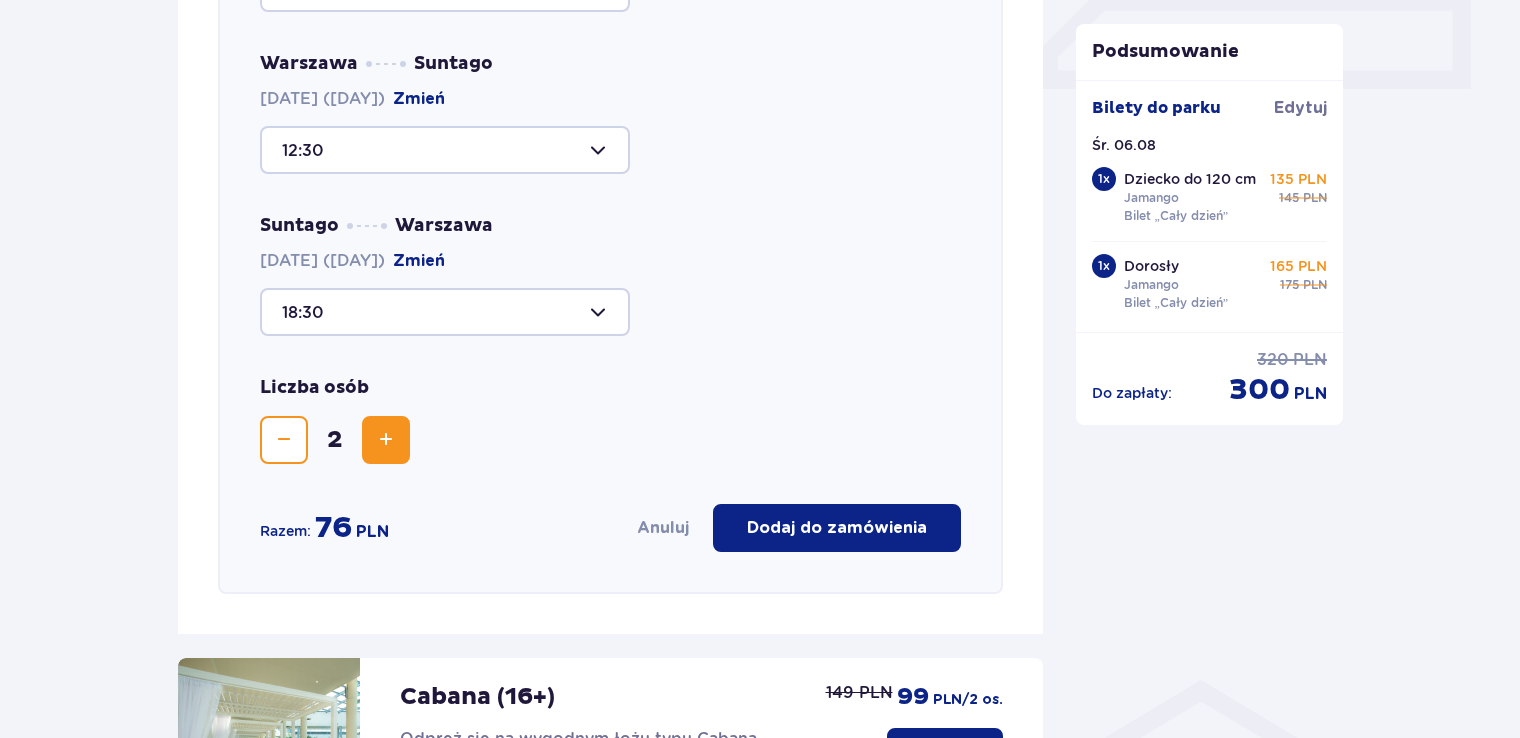 click on "Dodaj do zamówienia" at bounding box center (837, 528) 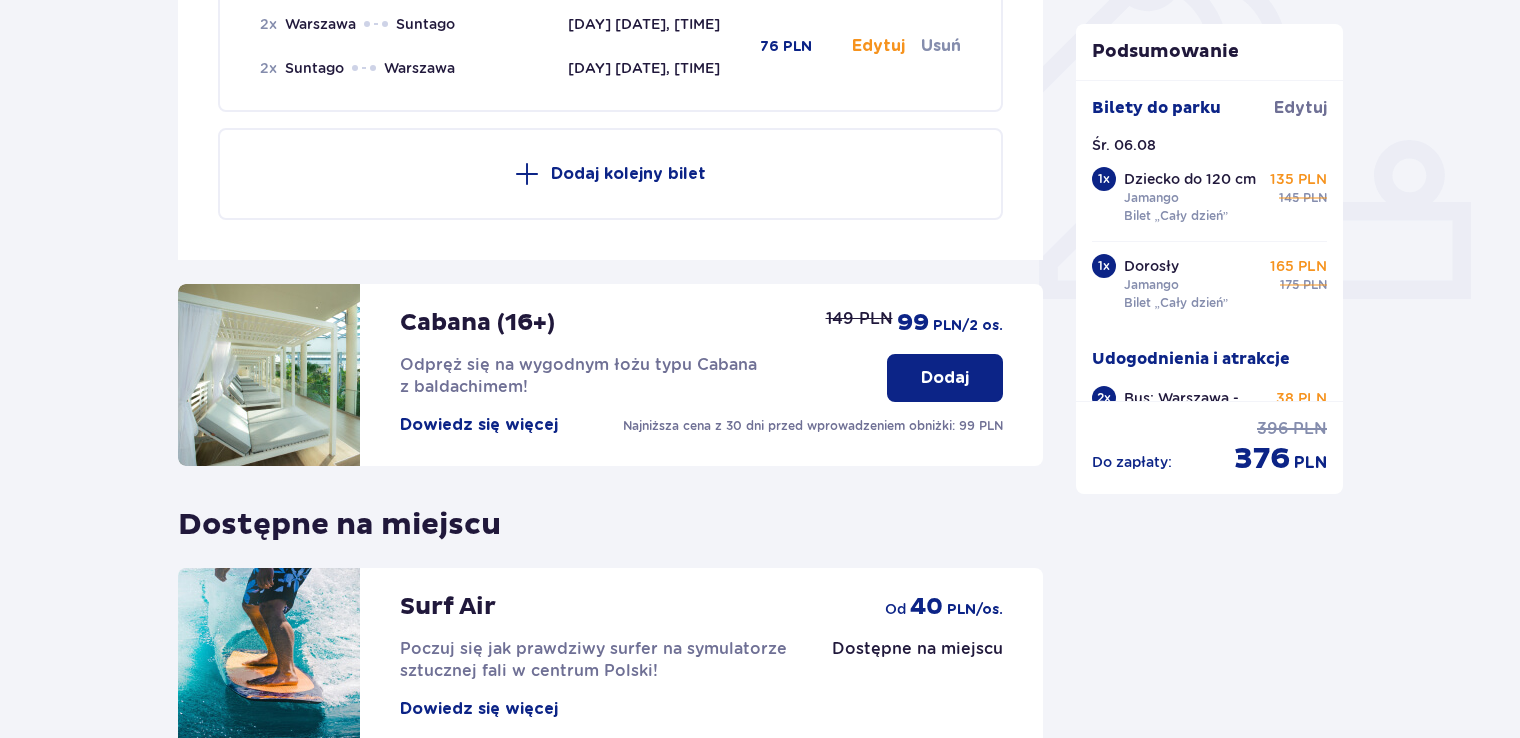 scroll, scrollTop: 690, scrollLeft: 0, axis: vertical 